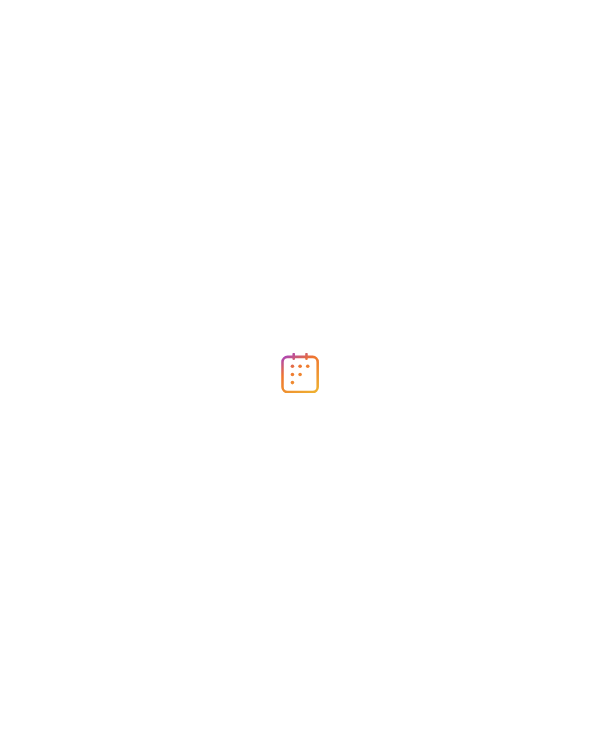 scroll, scrollTop: 0, scrollLeft: 0, axis: both 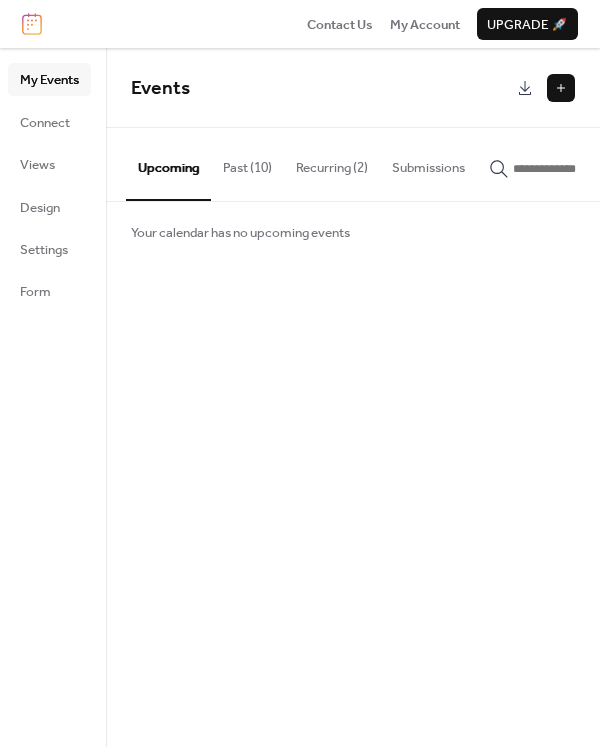 click at bounding box center (561, 88) 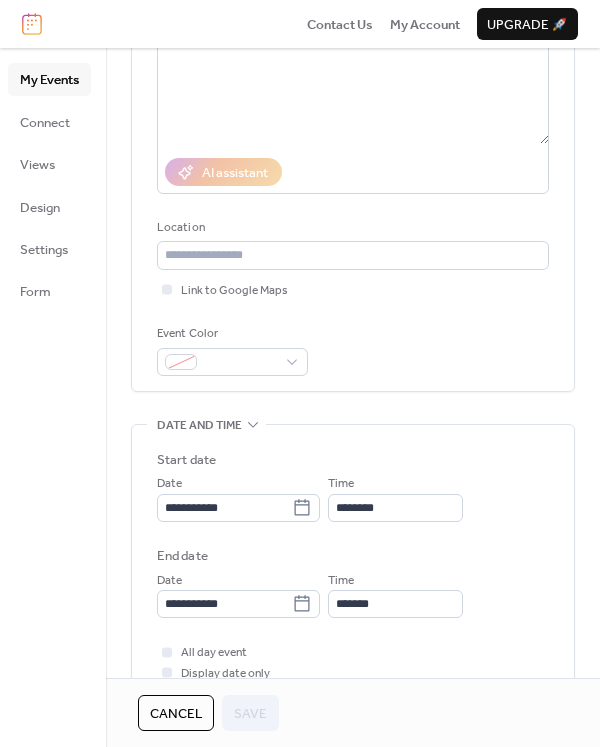scroll, scrollTop: 300, scrollLeft: 0, axis: vertical 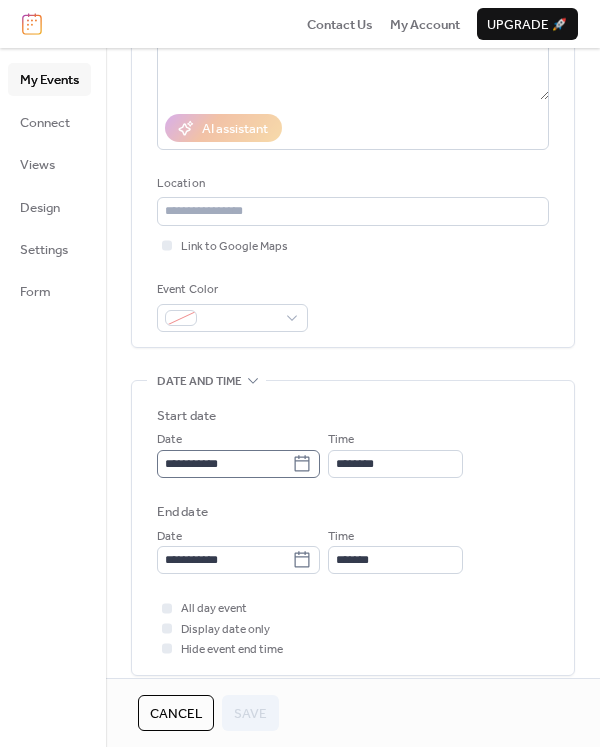 click 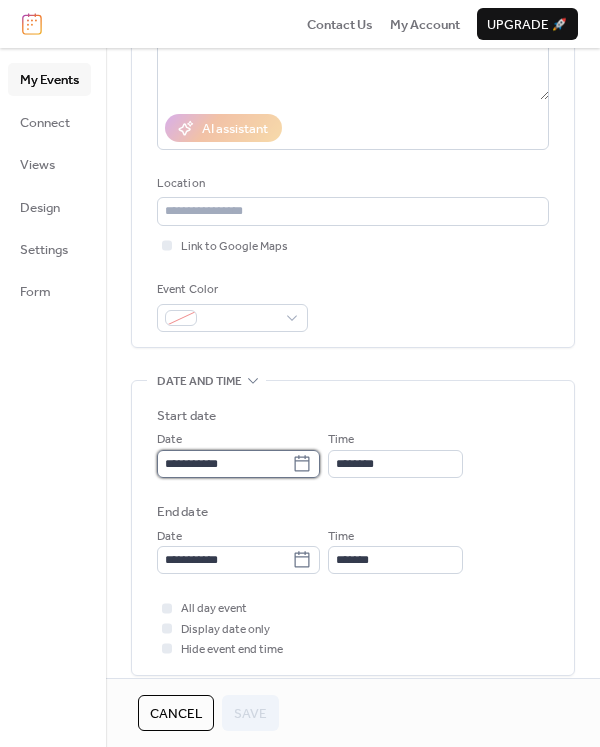 click on "**********" at bounding box center (224, 464) 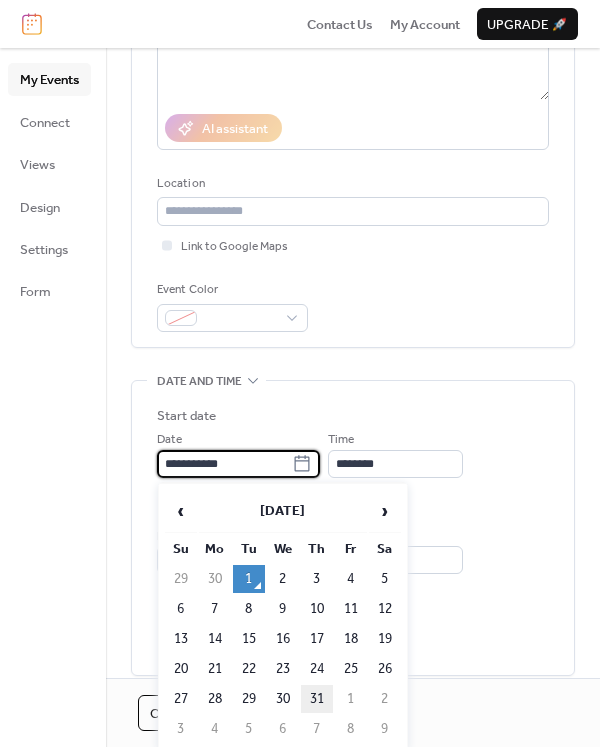 click on "31" at bounding box center [317, 699] 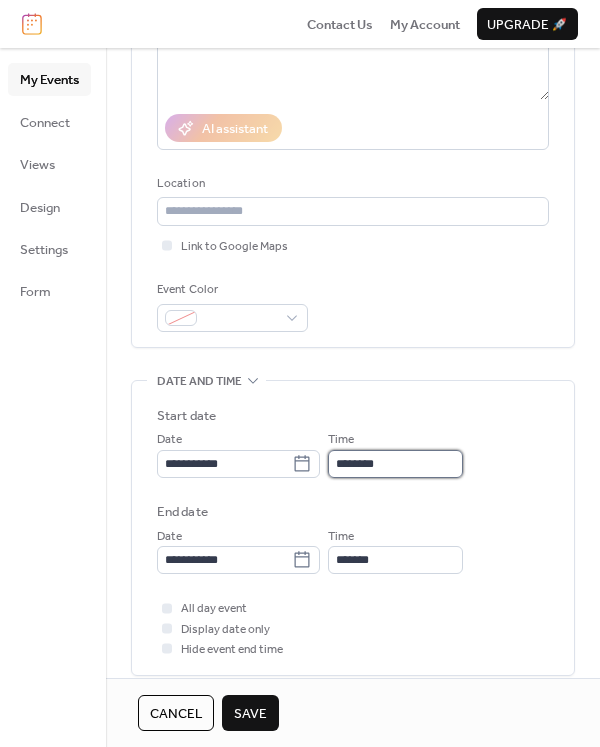 click on "********" at bounding box center (395, 464) 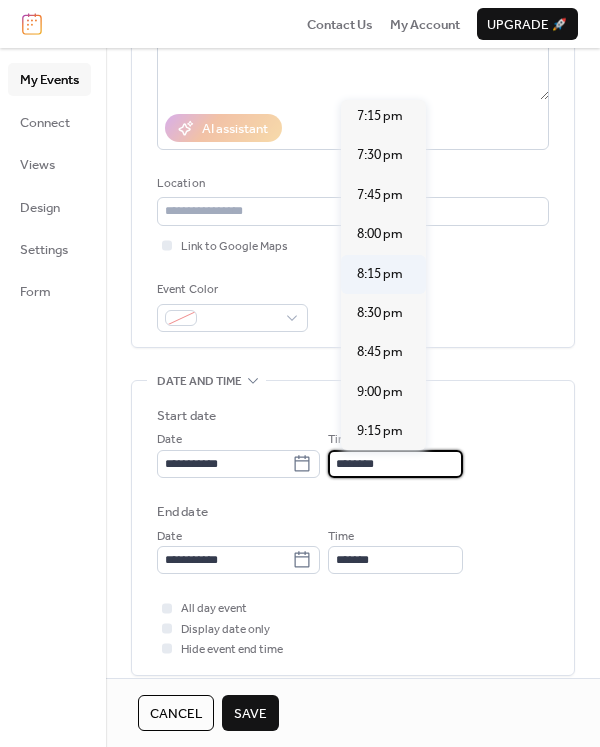scroll, scrollTop: 2992, scrollLeft: 0, axis: vertical 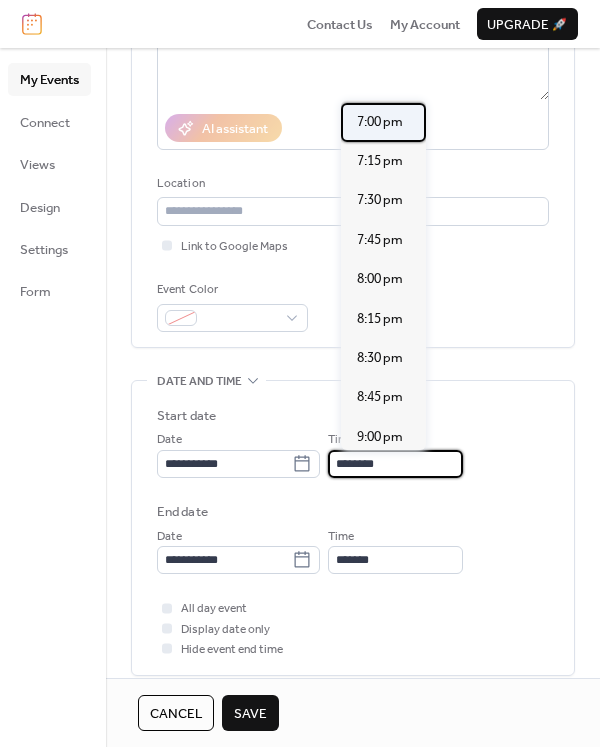 click on "7:00 pm" at bounding box center (380, 122) 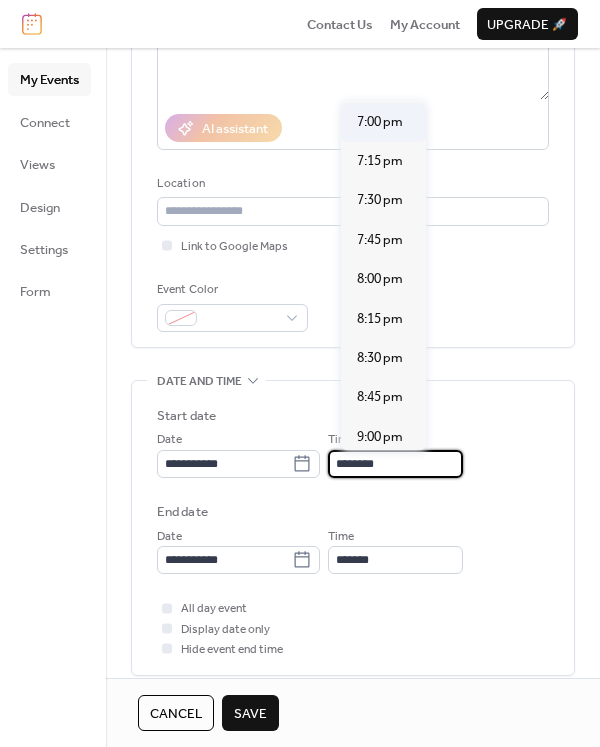 type on "*******" 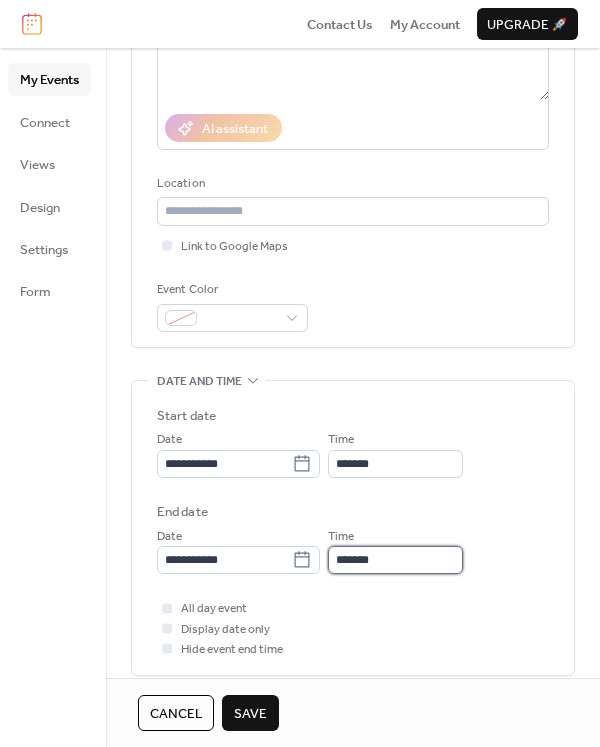 click on "*******" at bounding box center (395, 560) 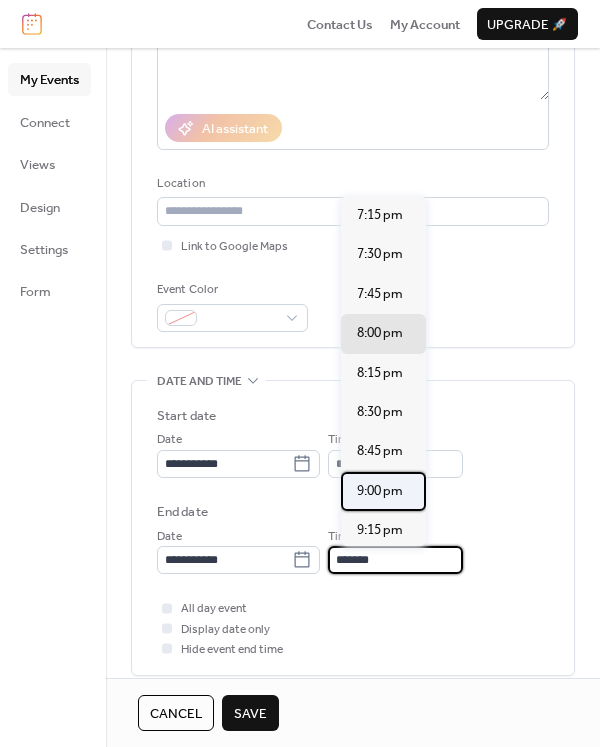 click on "9:00 pm" at bounding box center [380, 491] 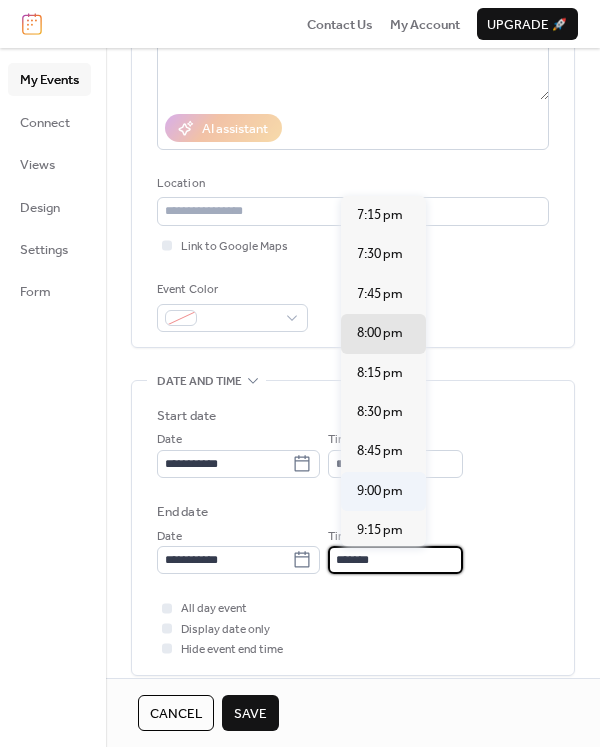 type on "*******" 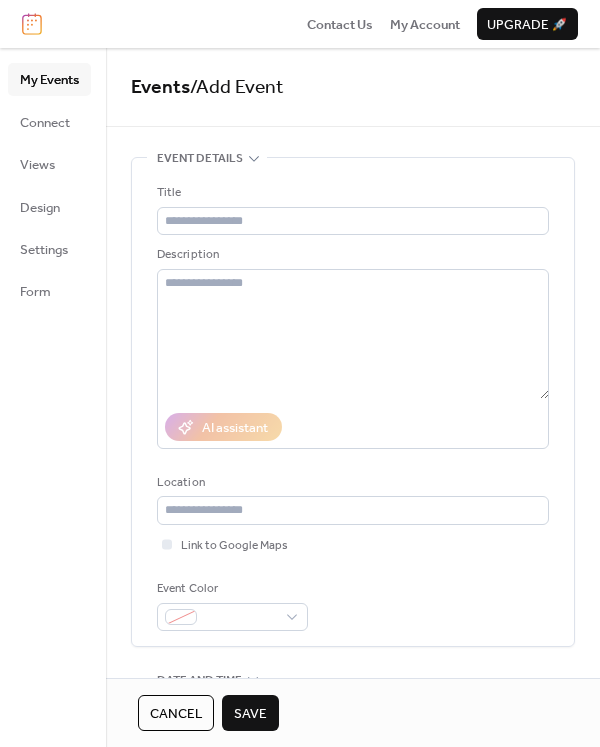 scroll, scrollTop: 0, scrollLeft: 0, axis: both 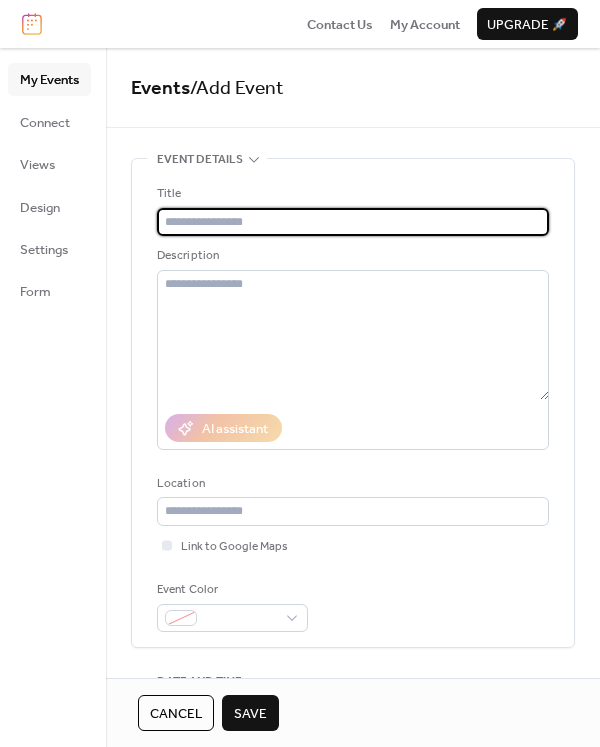 click at bounding box center (353, 222) 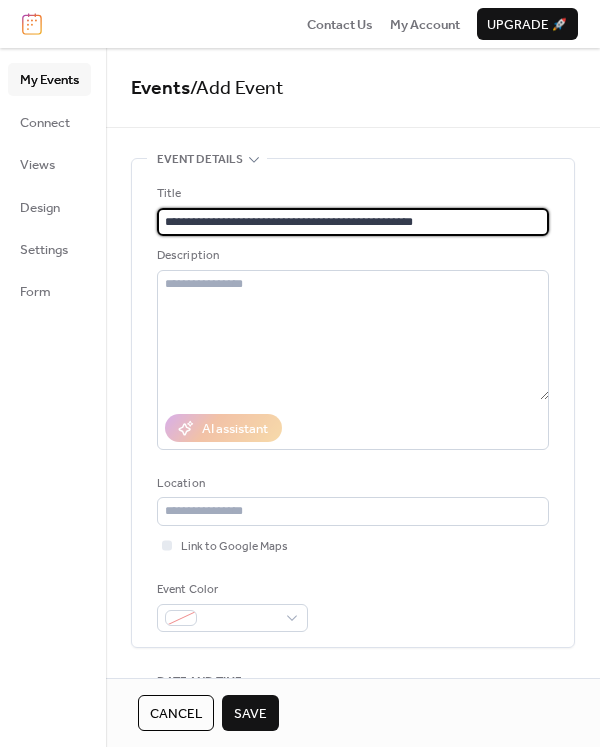 type on "**********" 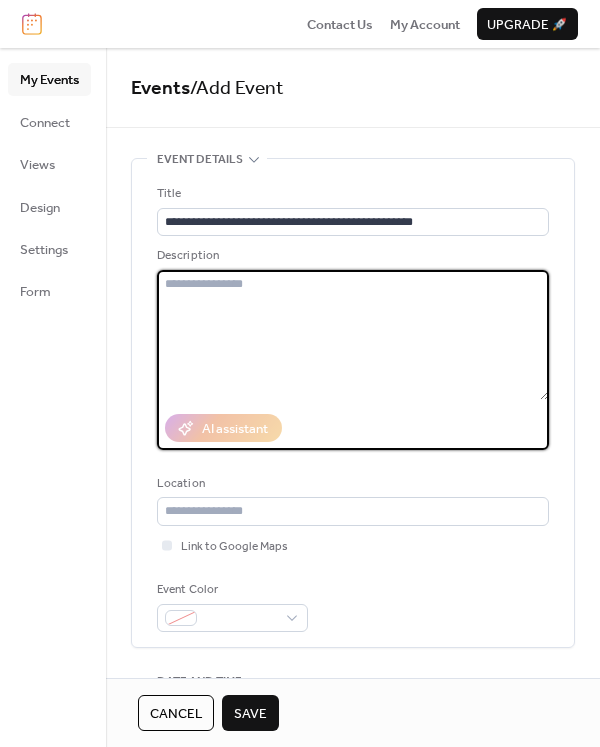 click at bounding box center [353, 335] 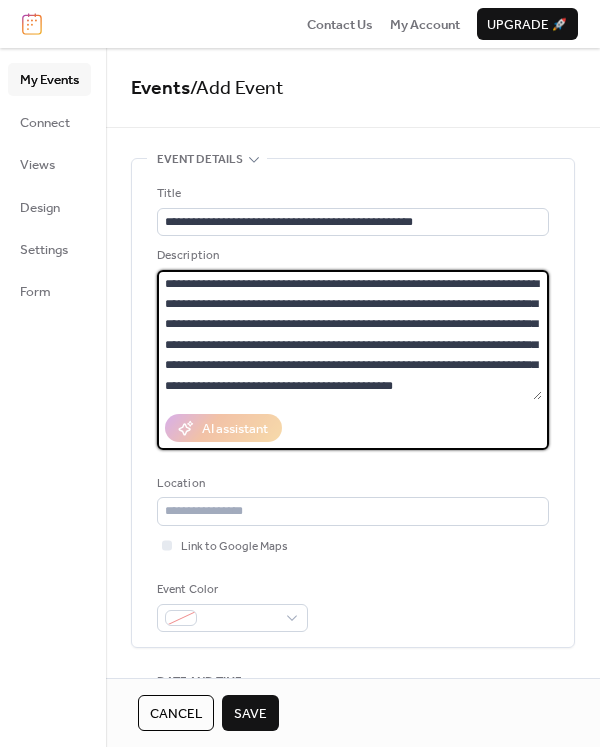 type on "**********" 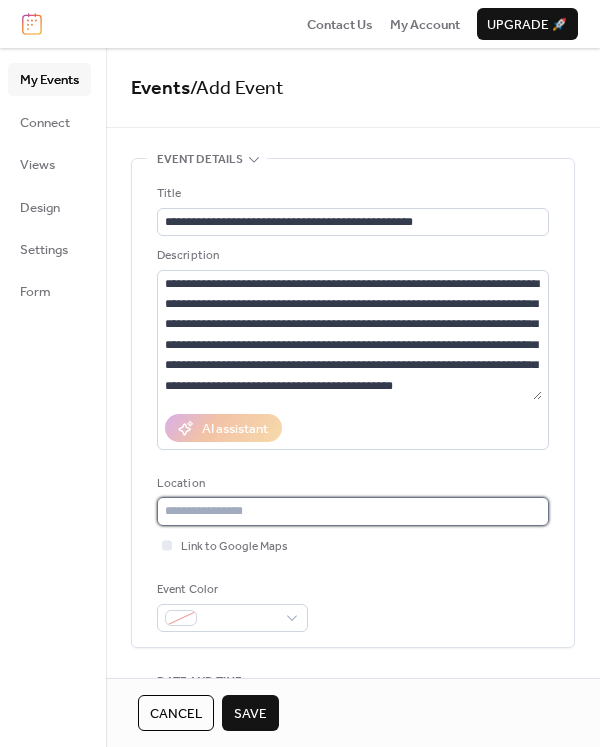 click at bounding box center (353, 511) 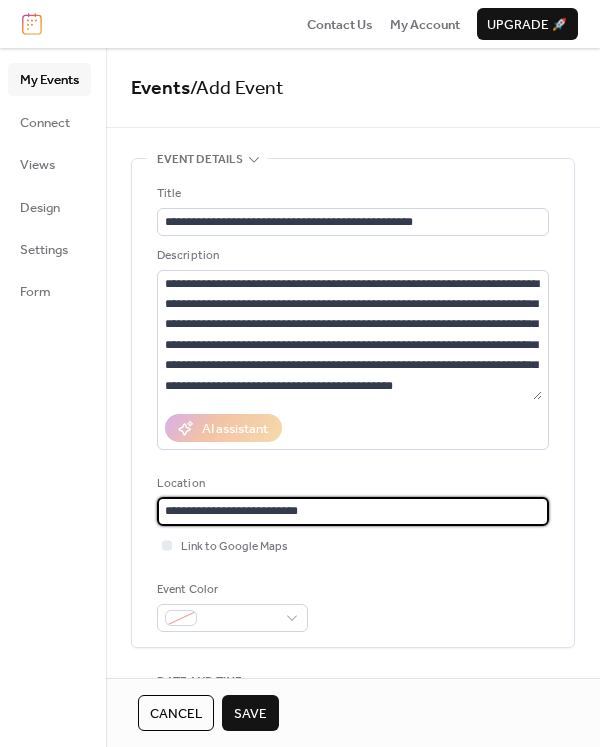 click on "**********" at bounding box center [353, 511] 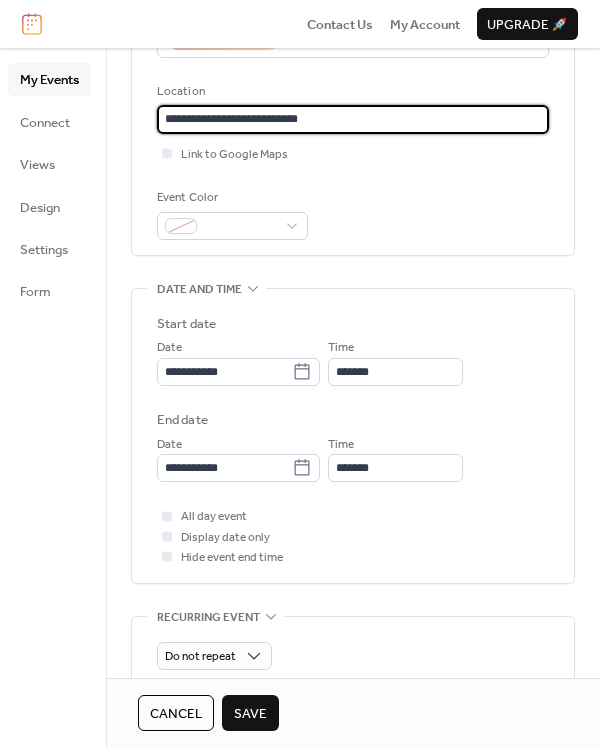scroll, scrollTop: 400, scrollLeft: 0, axis: vertical 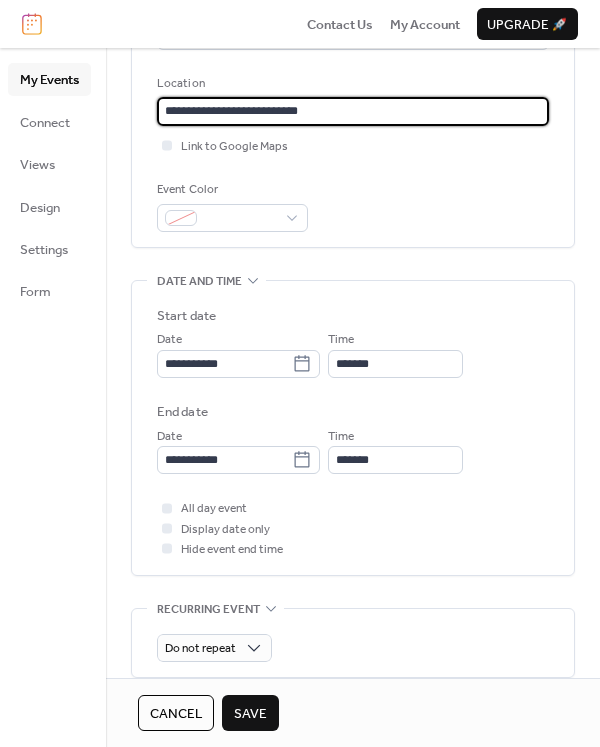 type on "**********" 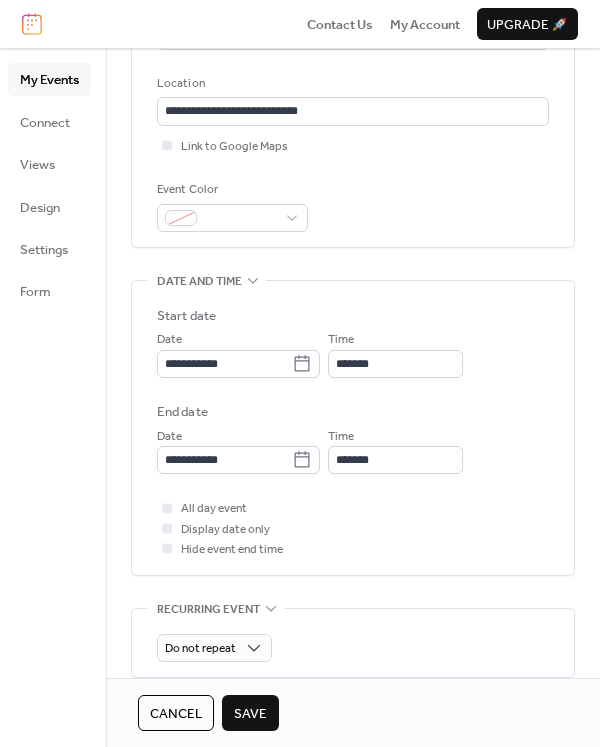 click on "Save" at bounding box center (250, 714) 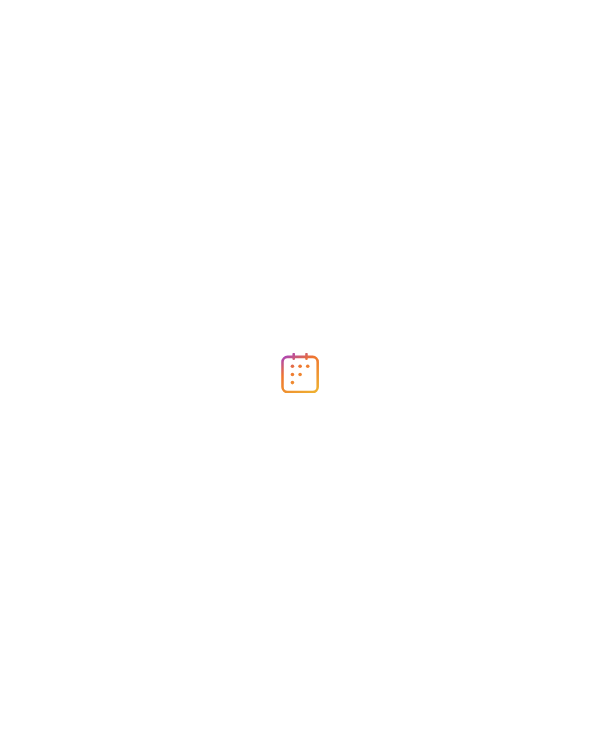 scroll, scrollTop: 0, scrollLeft: 0, axis: both 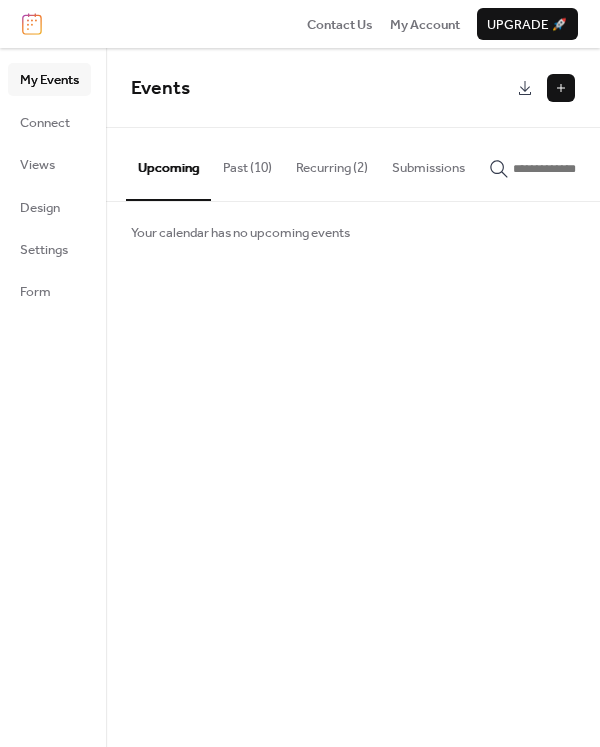 click at bounding box center [561, 88] 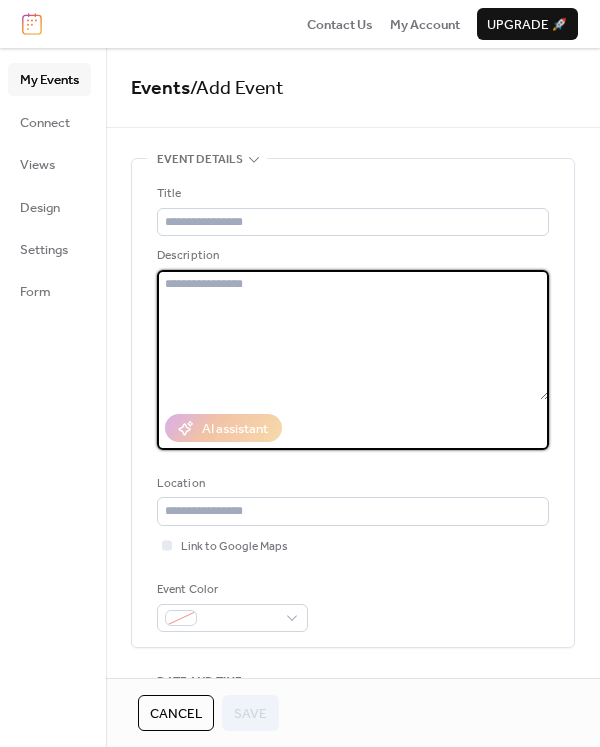 click at bounding box center (353, 335) 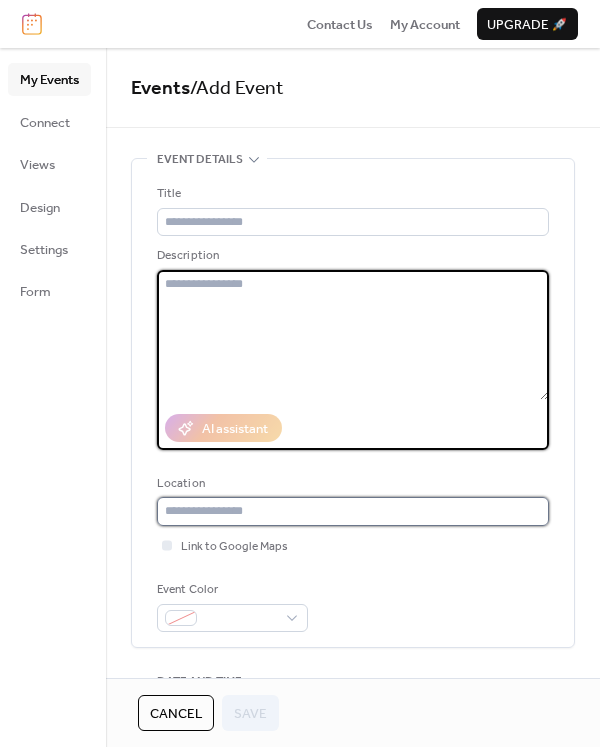 click at bounding box center [353, 511] 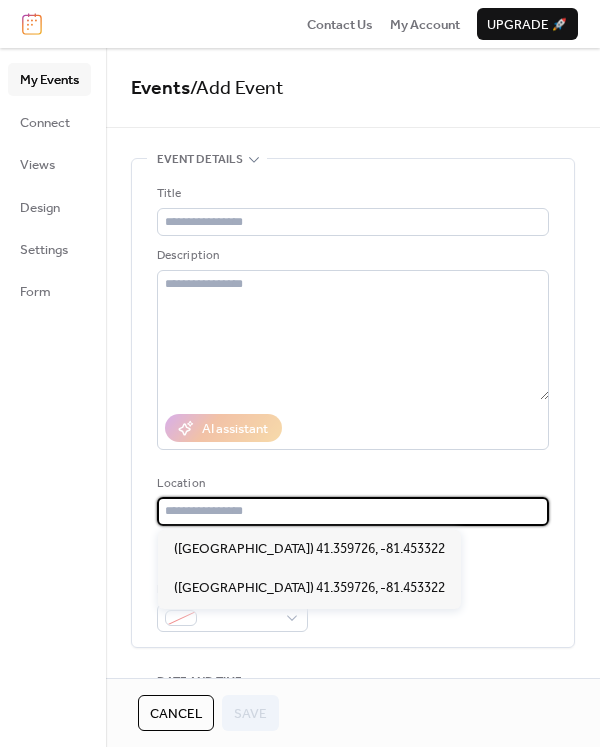 paste on "**********" 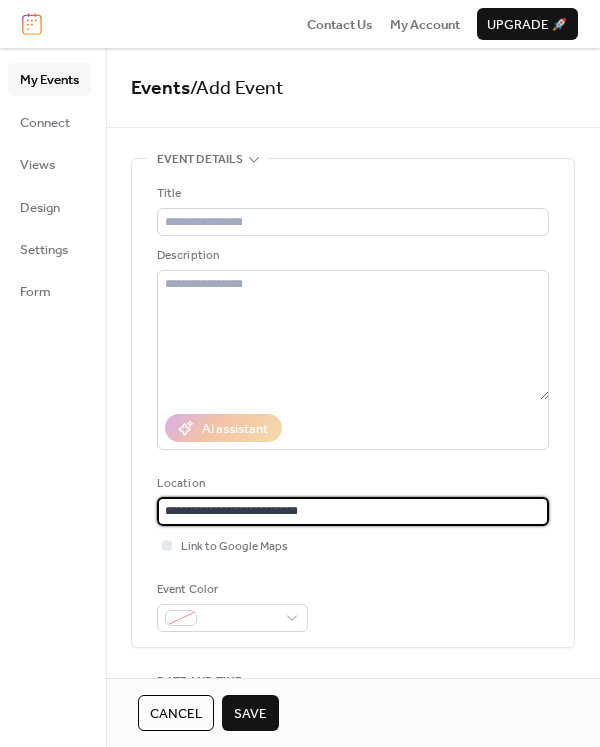 type on "**********" 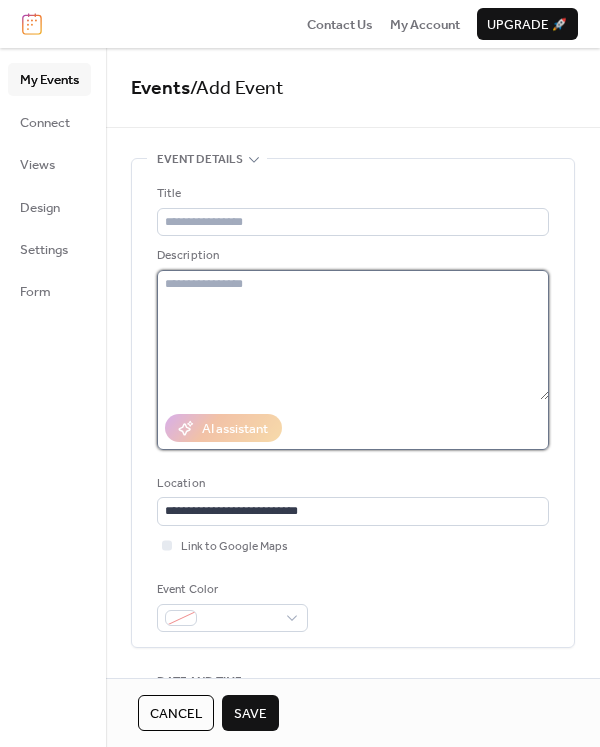 click at bounding box center (353, 335) 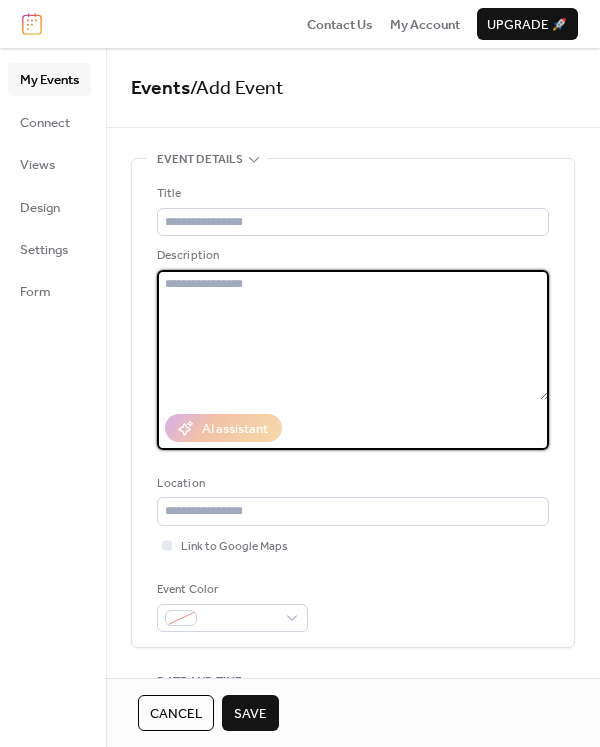 paste on "**********" 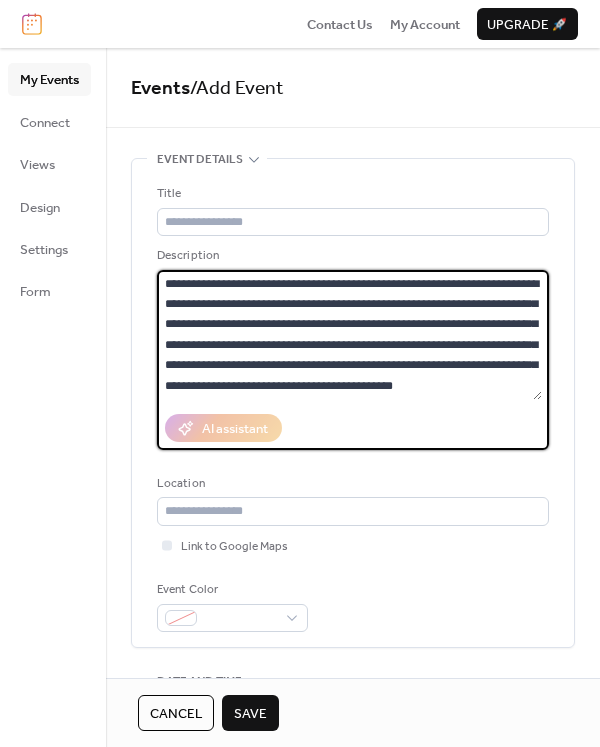 type on "**********" 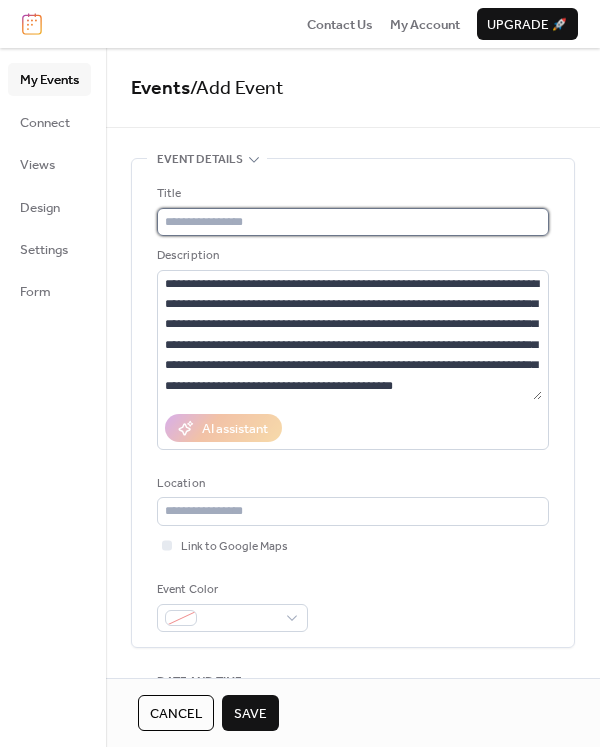 click at bounding box center [353, 222] 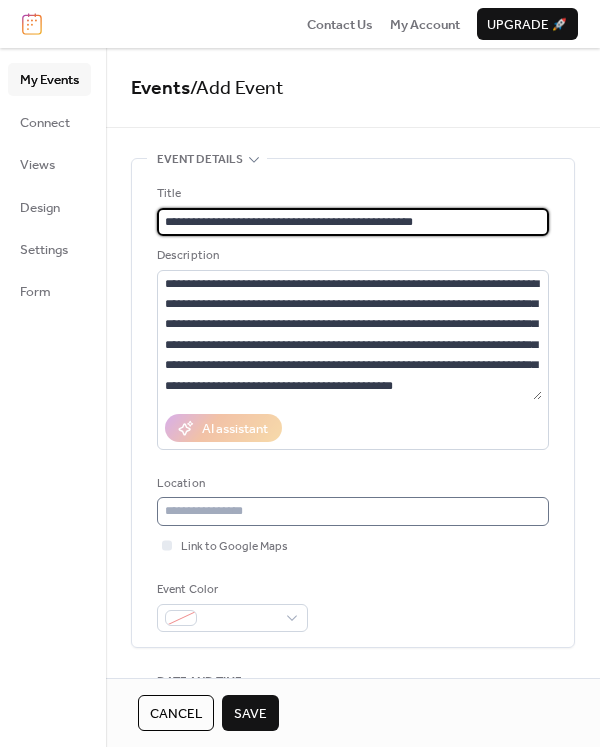 type on "**********" 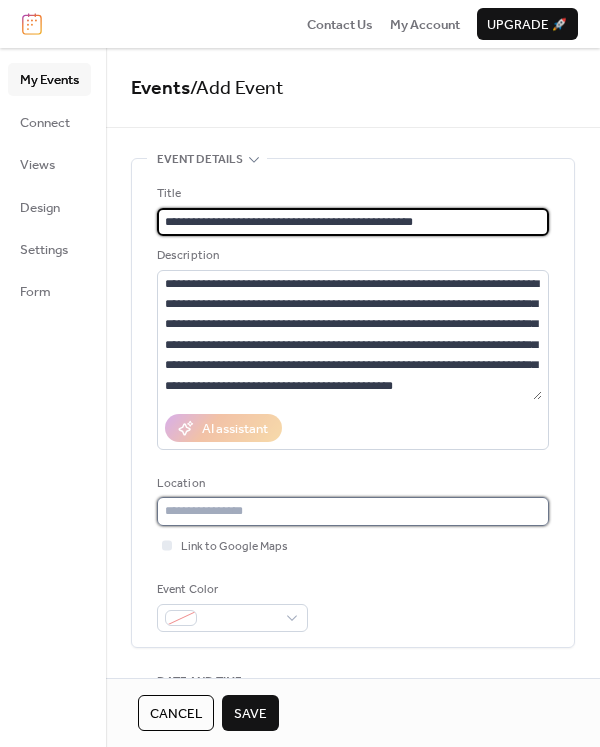 click at bounding box center (353, 511) 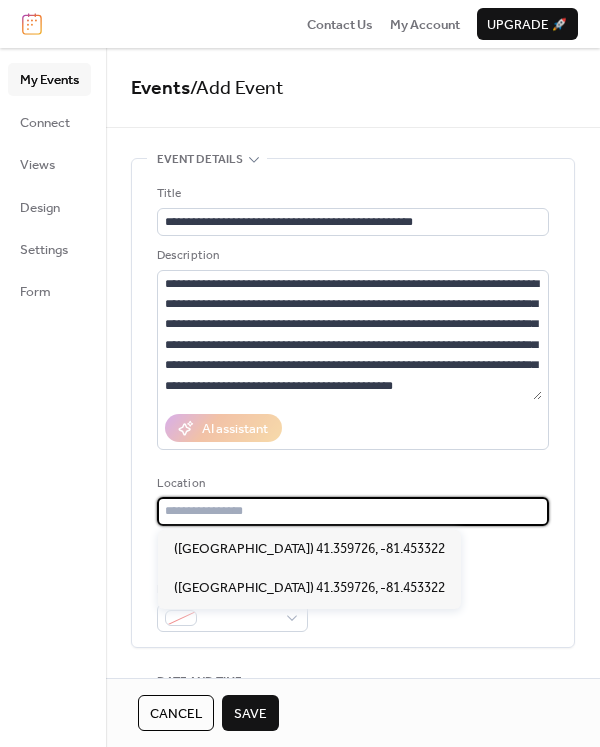 click at bounding box center [353, 511] 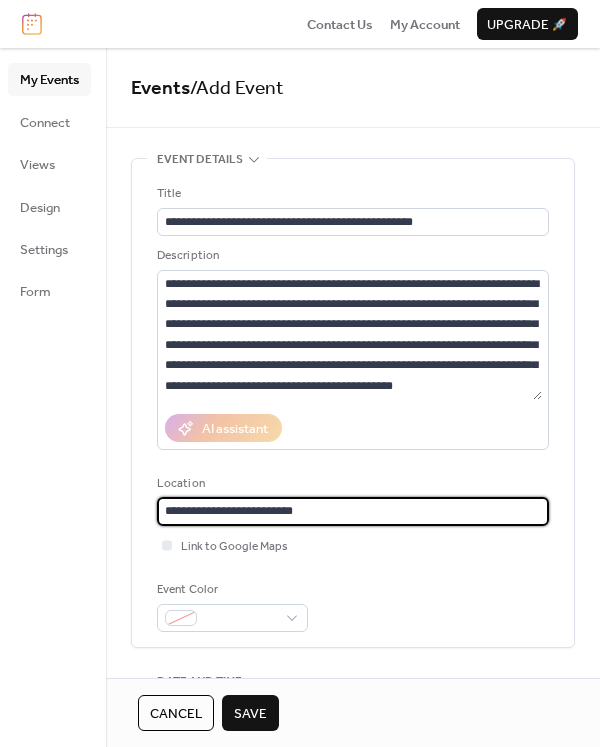 type on "**********" 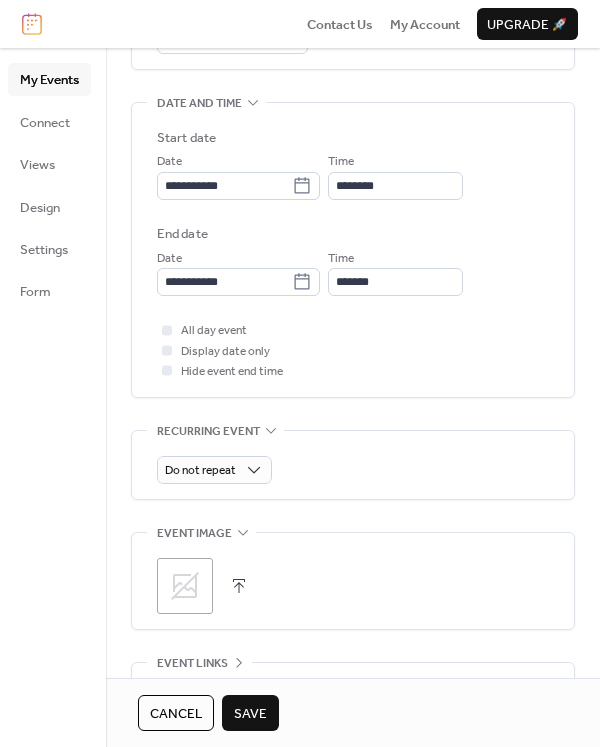 scroll, scrollTop: 600, scrollLeft: 0, axis: vertical 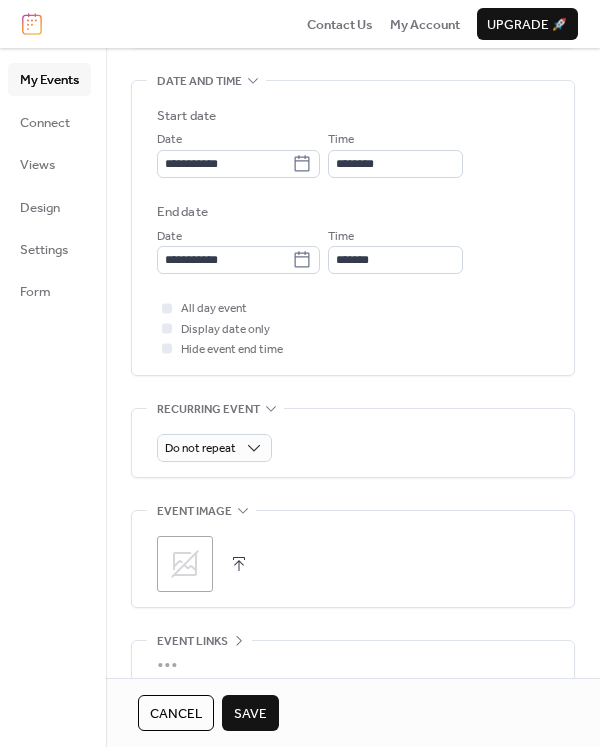 click at bounding box center (239, 564) 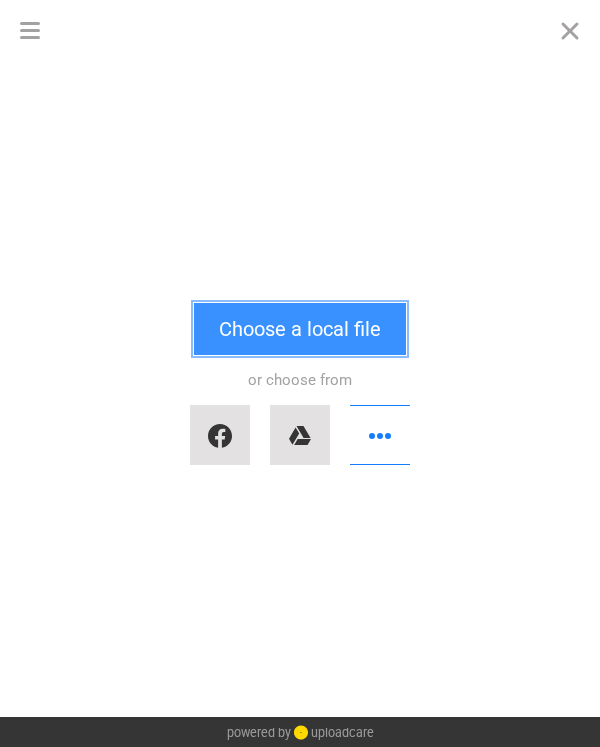 click on "Choose a local file" at bounding box center [300, 329] 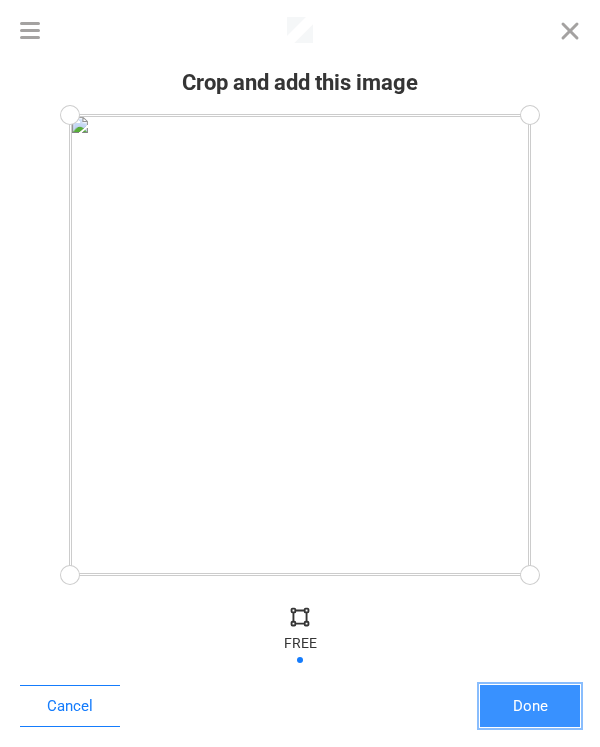click on "Done" at bounding box center [530, 706] 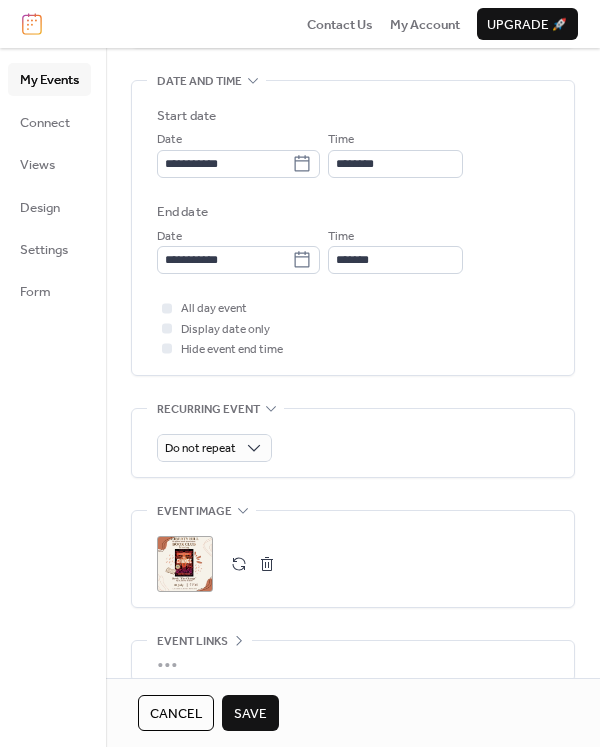 click on "Save" at bounding box center [250, 714] 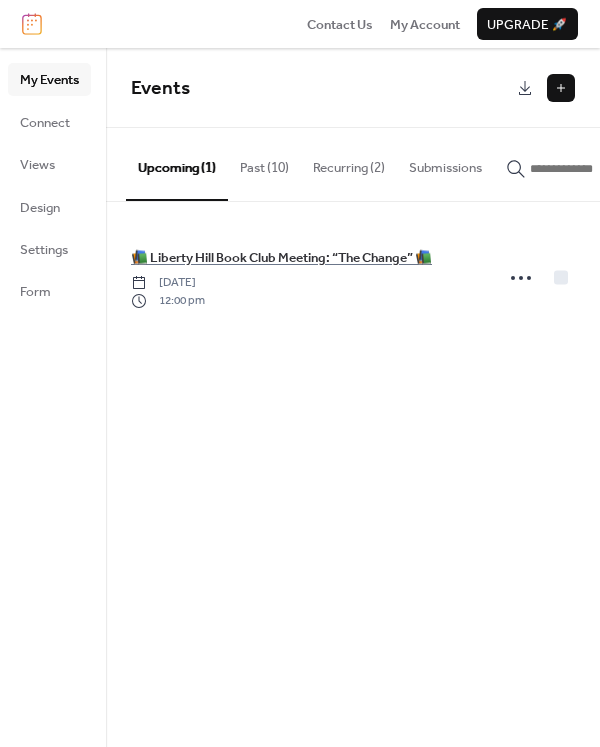 click at bounding box center [561, 88] 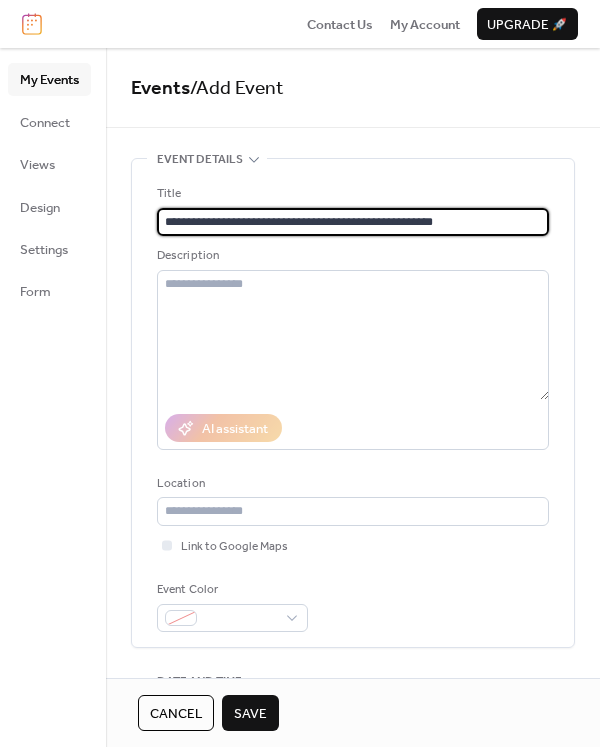 type on "**********" 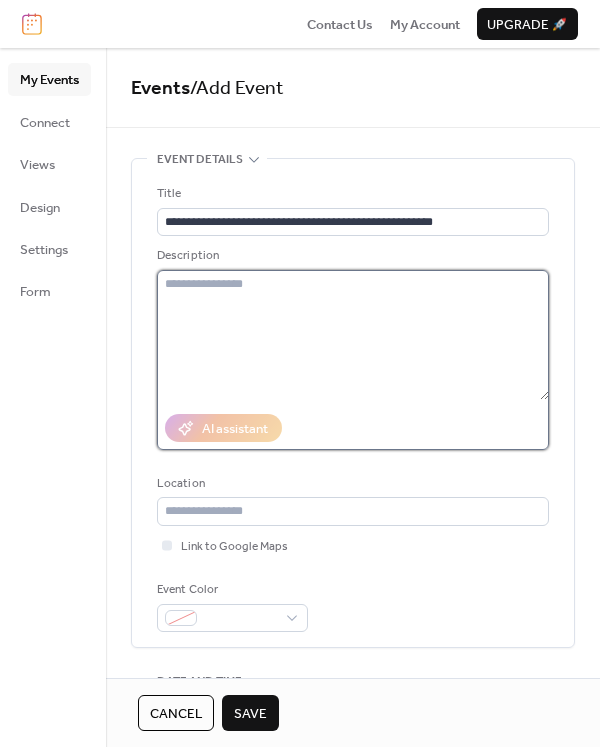 click at bounding box center (353, 335) 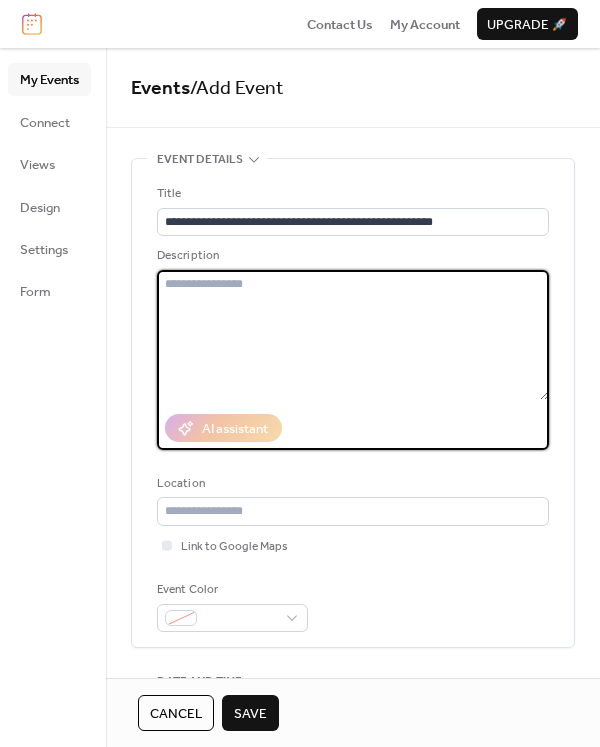 paste on "**********" 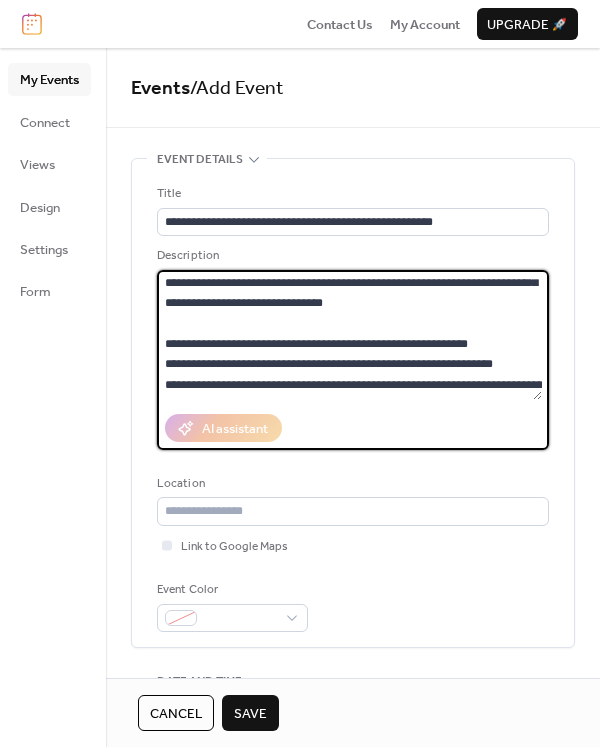 scroll, scrollTop: 100, scrollLeft: 0, axis: vertical 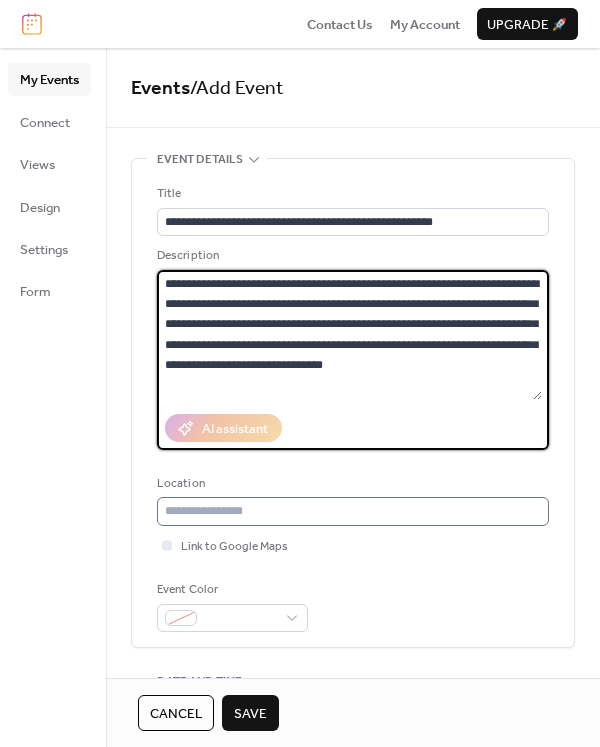 type on "**********" 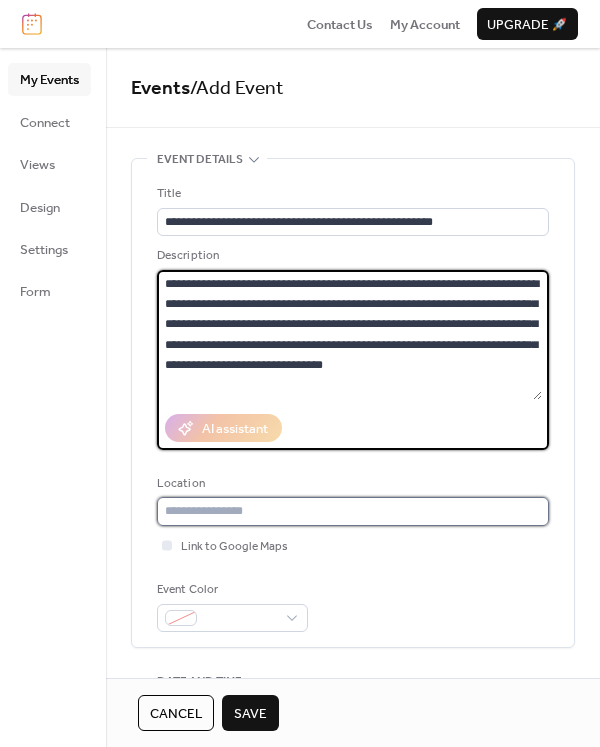 click at bounding box center [353, 511] 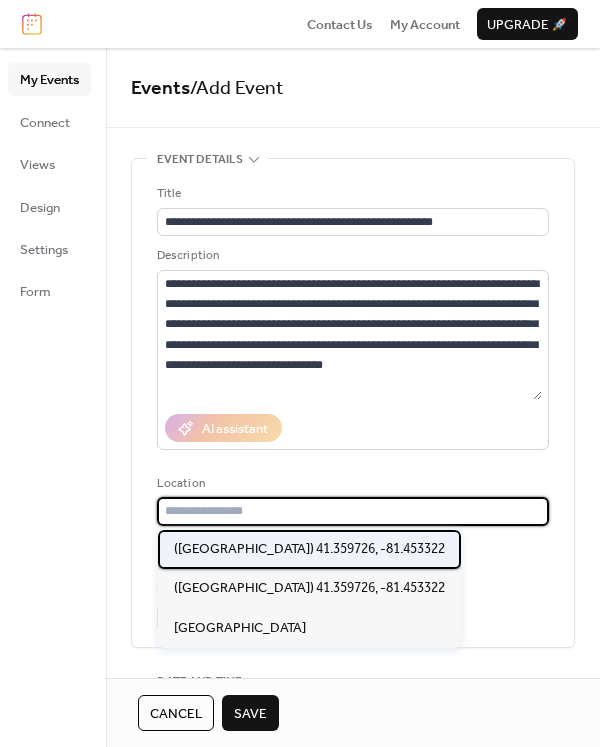 click on "(Solon Park) 41.359726, -81.453322" at bounding box center [309, 549] 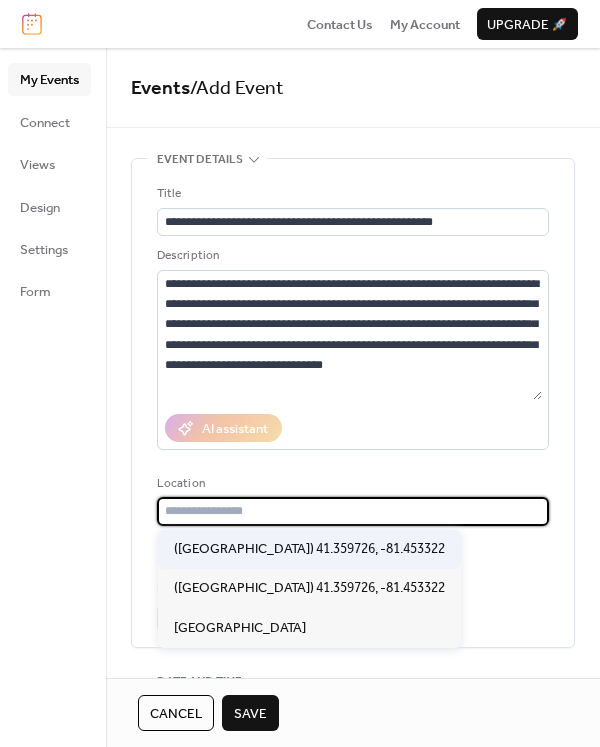 type on "**********" 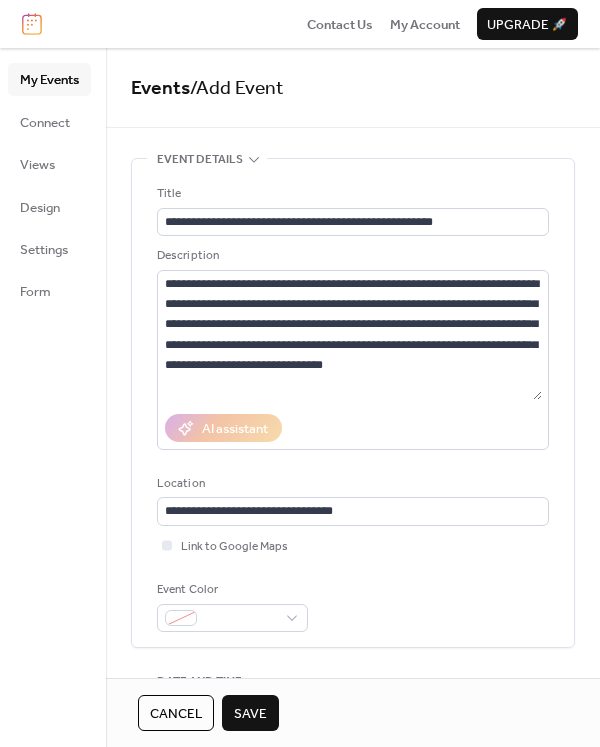 scroll, scrollTop: 200, scrollLeft: 0, axis: vertical 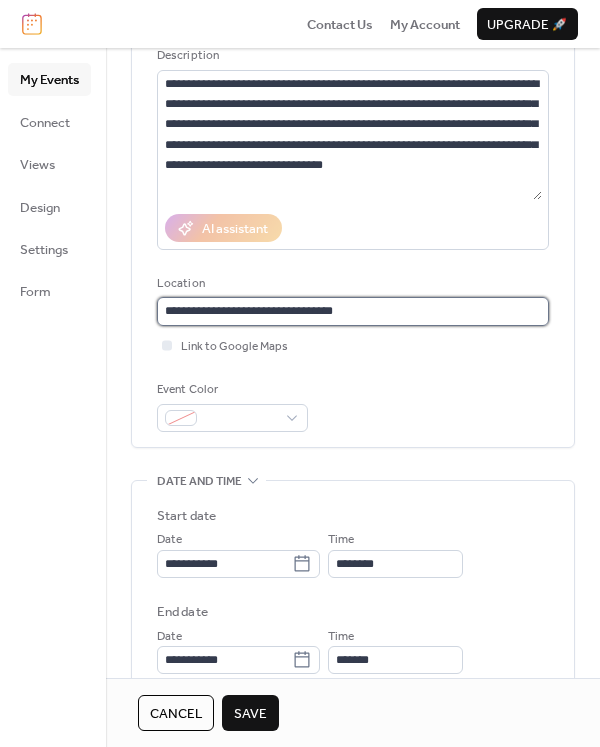 click on "**********" at bounding box center [353, 311] 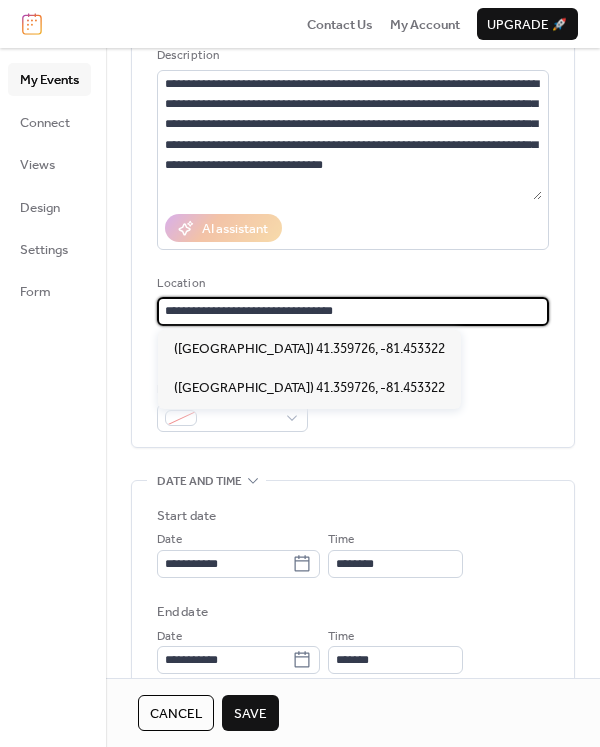 drag, startPoint x: 367, startPoint y: 312, endPoint x: 138, endPoint y: 319, distance: 229.10696 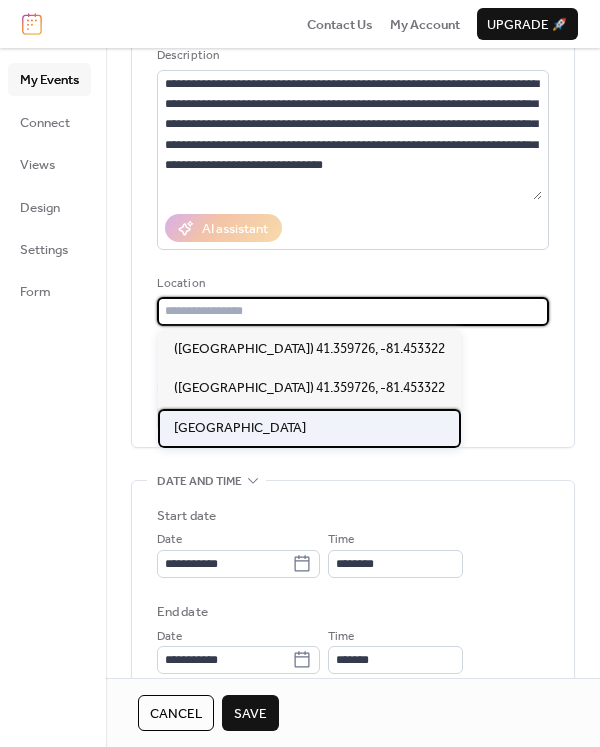 click on "Liberty Hill Park Pavilion" at bounding box center [309, 428] 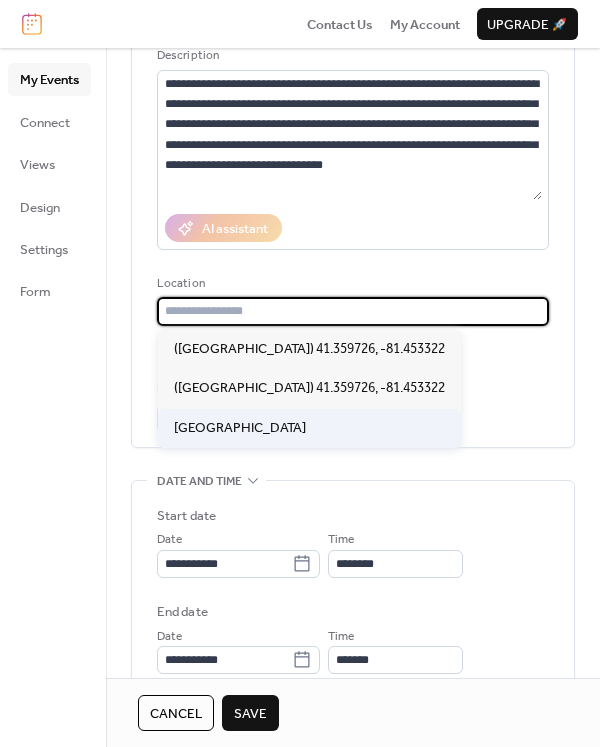 type on "**********" 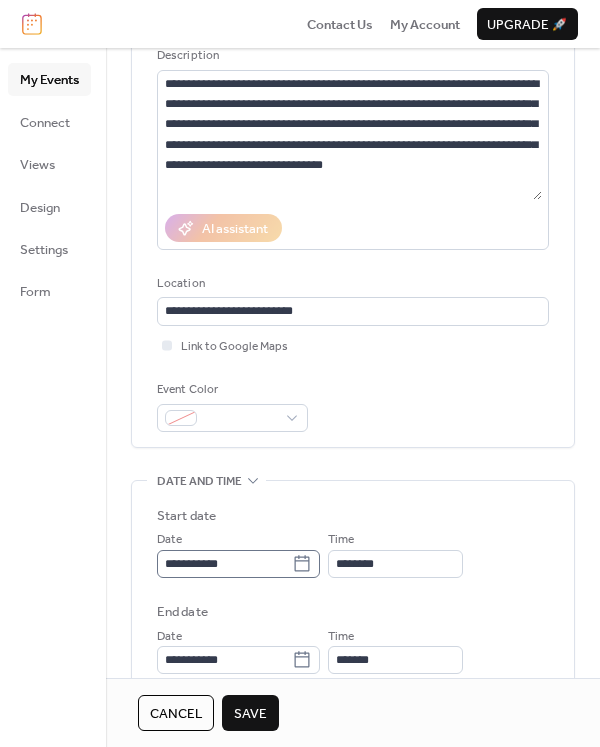 click 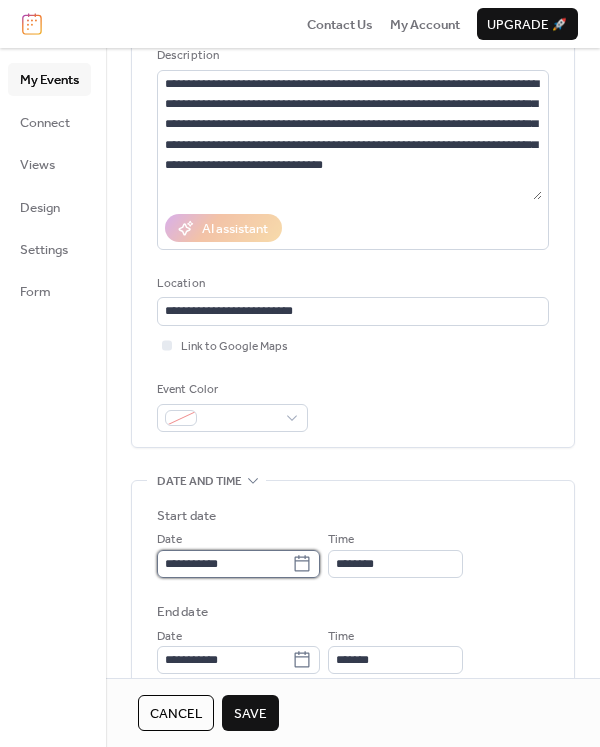 click on "**********" at bounding box center [224, 564] 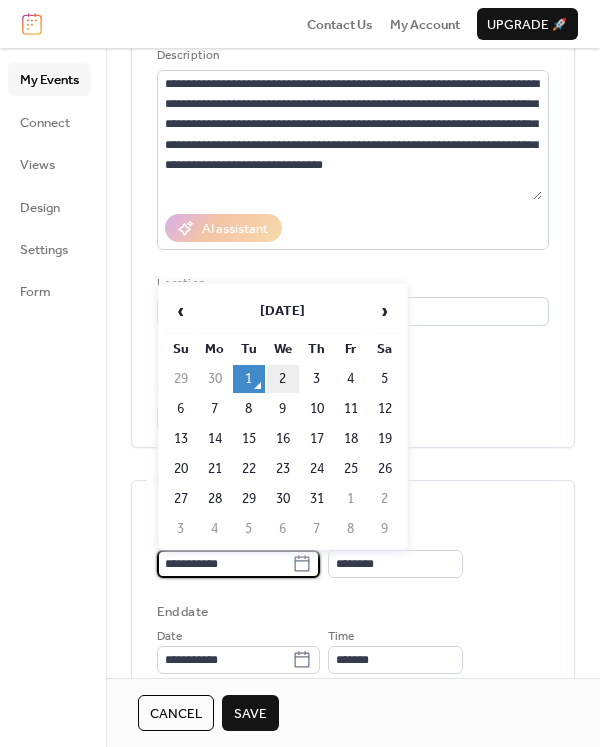 click on "2" at bounding box center [283, 379] 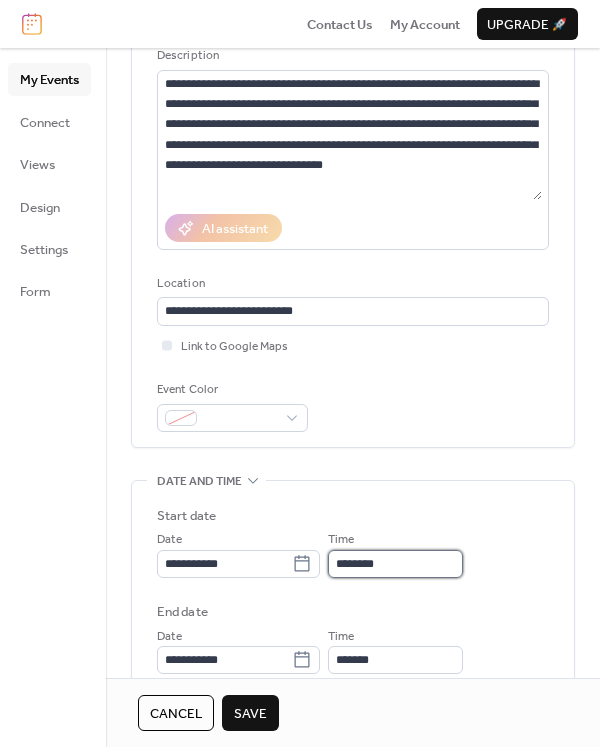 click on "********" at bounding box center (395, 564) 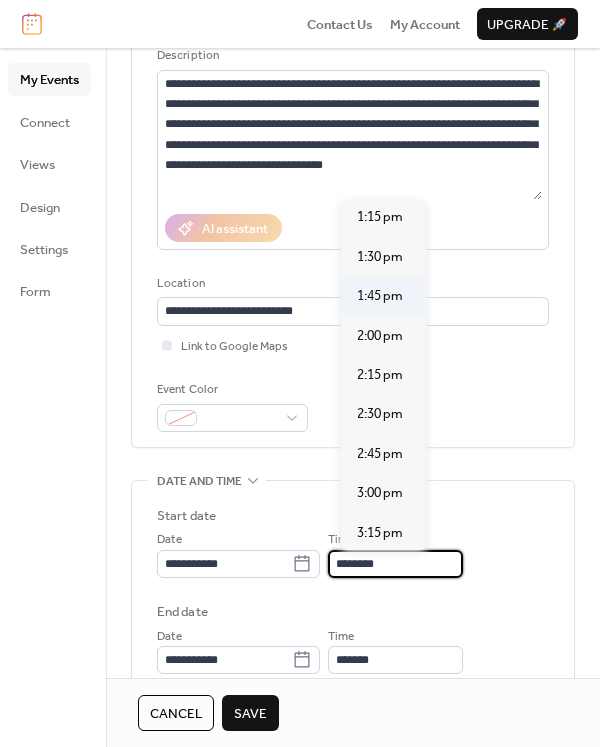 scroll, scrollTop: 2092, scrollLeft: 0, axis: vertical 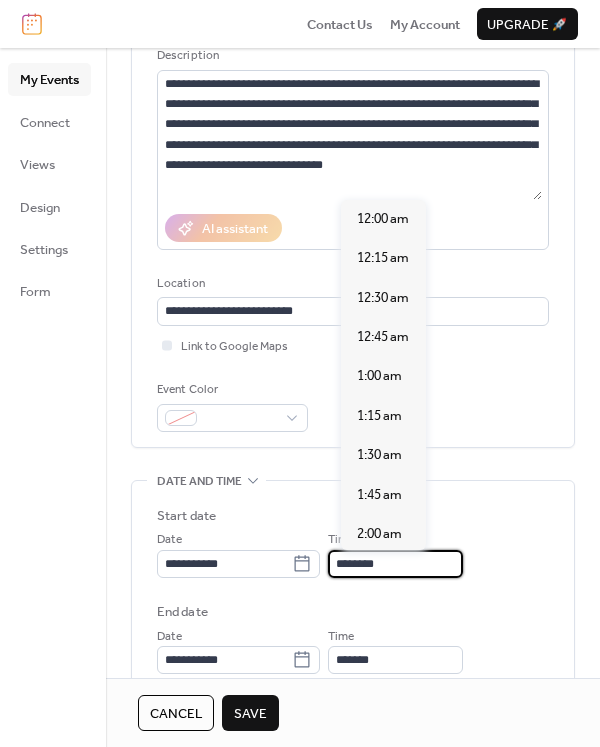 click on "********" at bounding box center (395, 564) 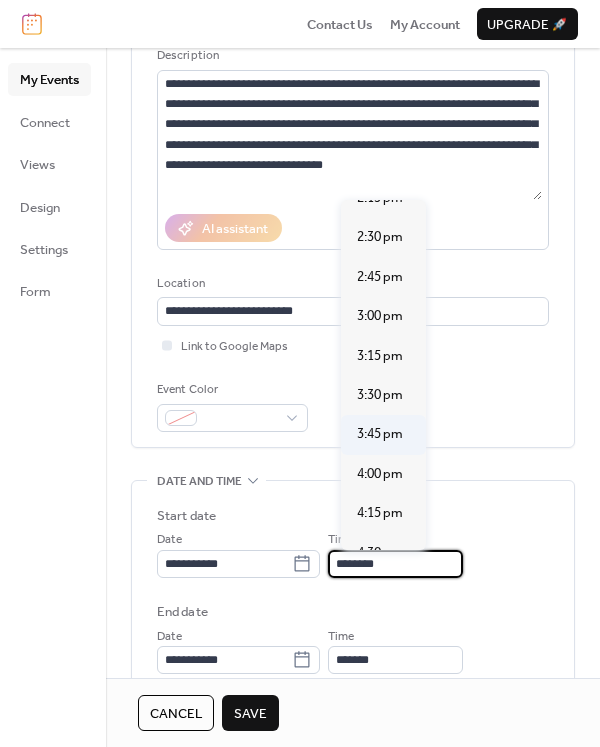 scroll, scrollTop: 2392, scrollLeft: 0, axis: vertical 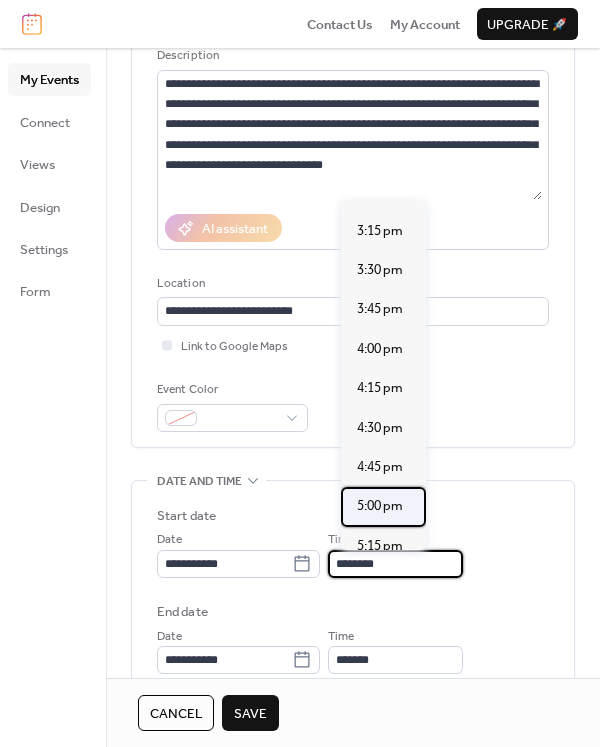 click on "5:00 pm" at bounding box center [380, 506] 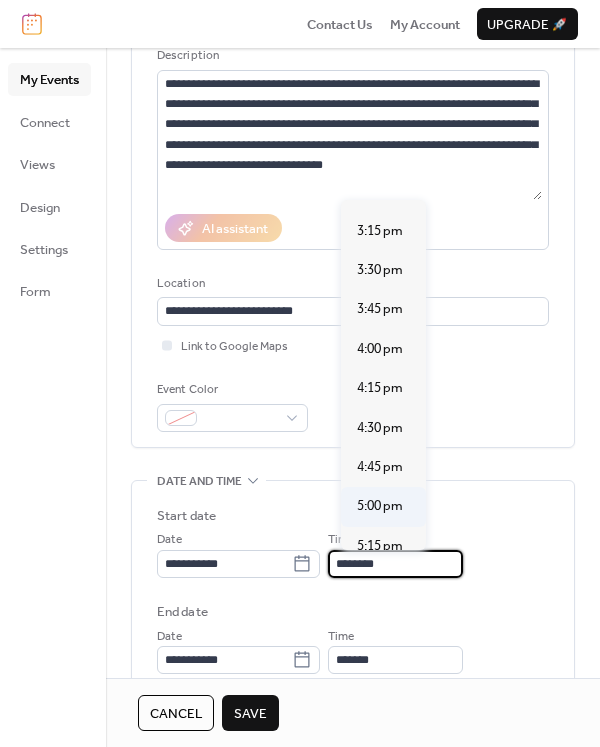 type on "*******" 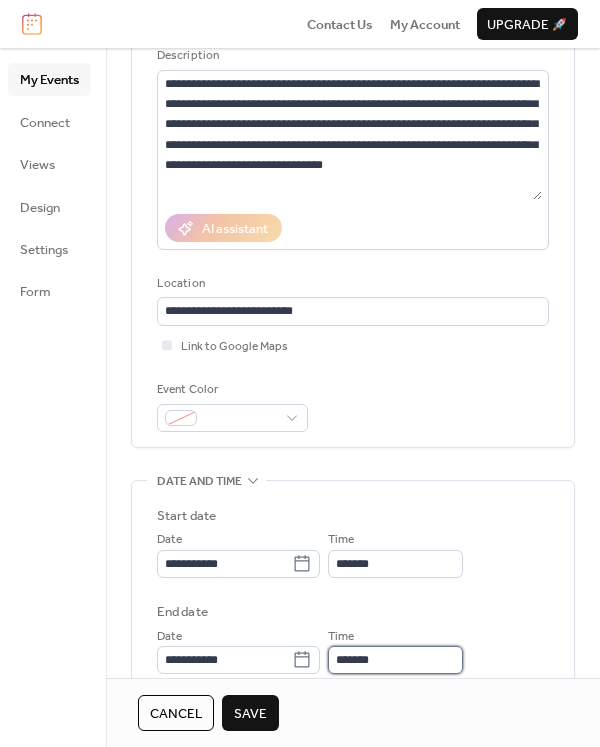 click on "*******" at bounding box center [395, 660] 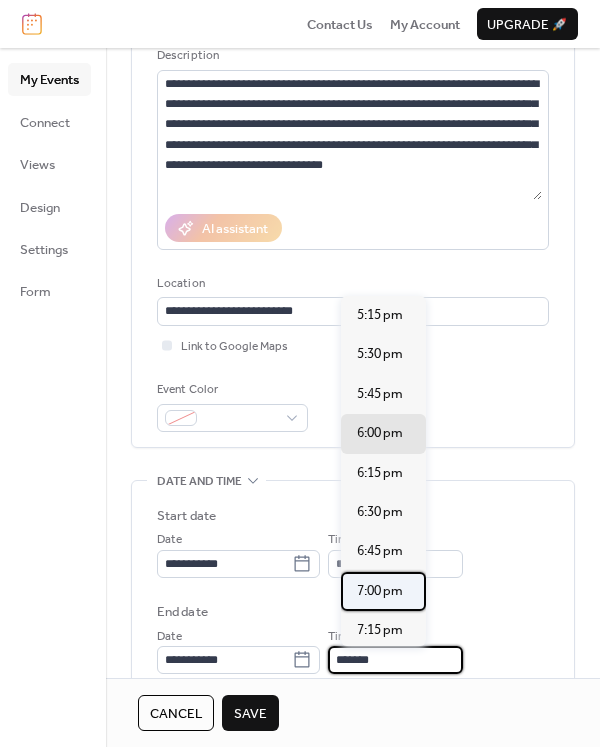 click on "7:00 pm" at bounding box center (380, 591) 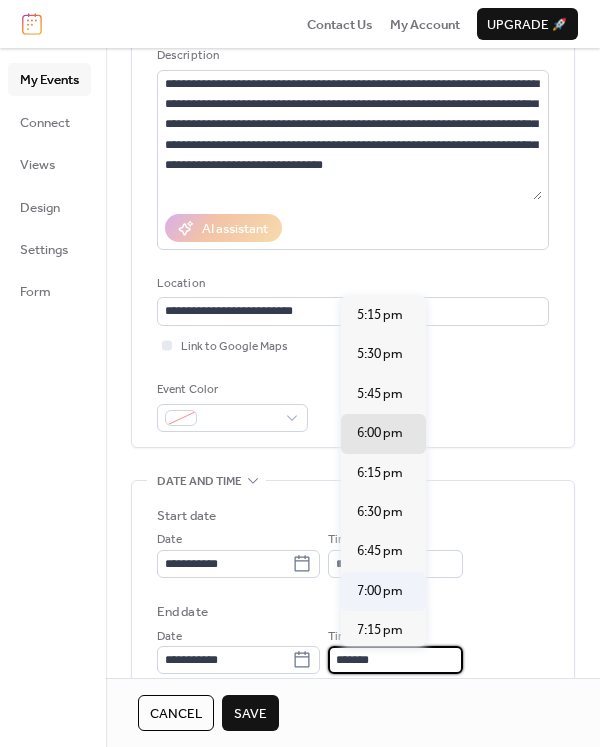 type on "*******" 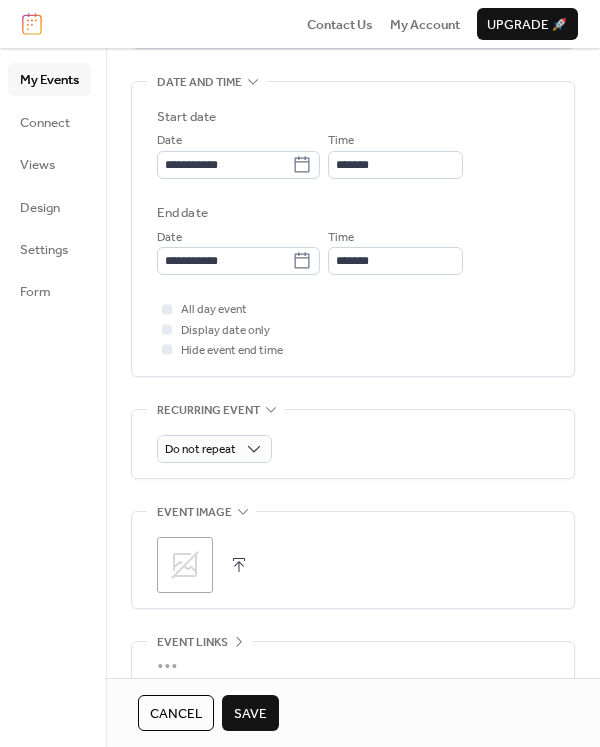 scroll, scrollTop: 600, scrollLeft: 0, axis: vertical 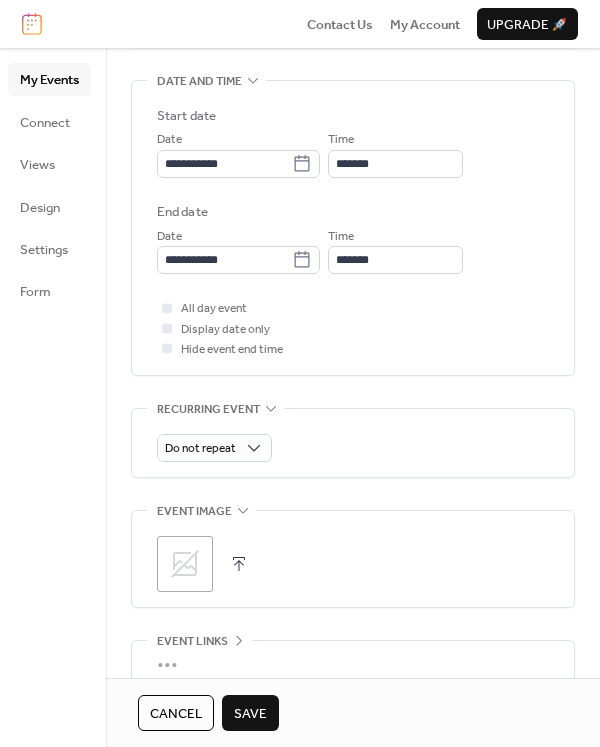 click at bounding box center [239, 564] 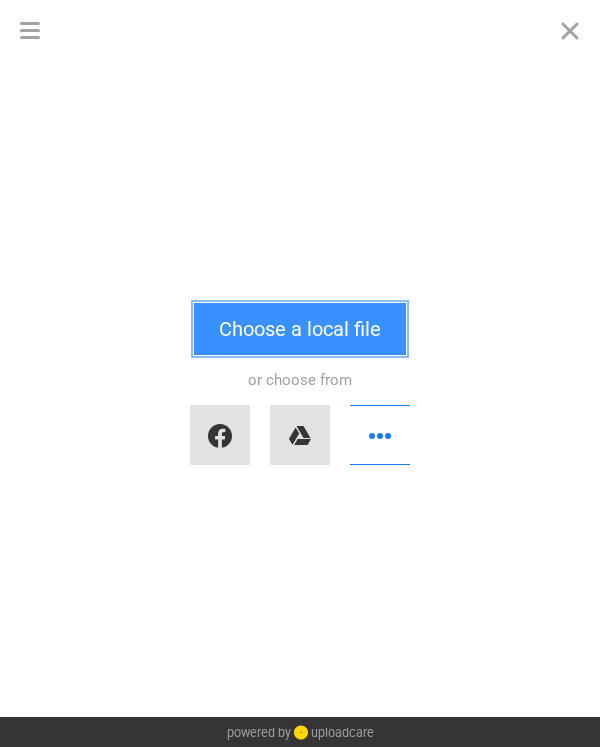 click on "Choose a local file" at bounding box center (300, 329) 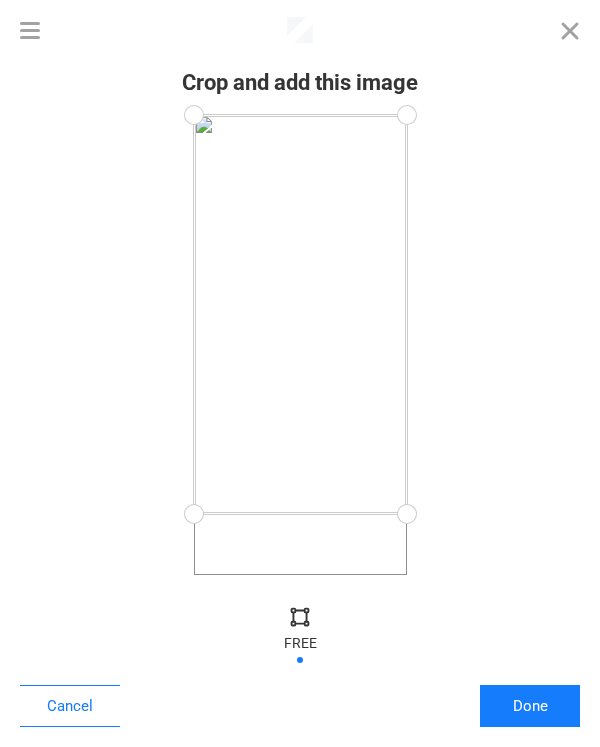 drag, startPoint x: 406, startPoint y: 579, endPoint x: 411, endPoint y: 514, distance: 65.192024 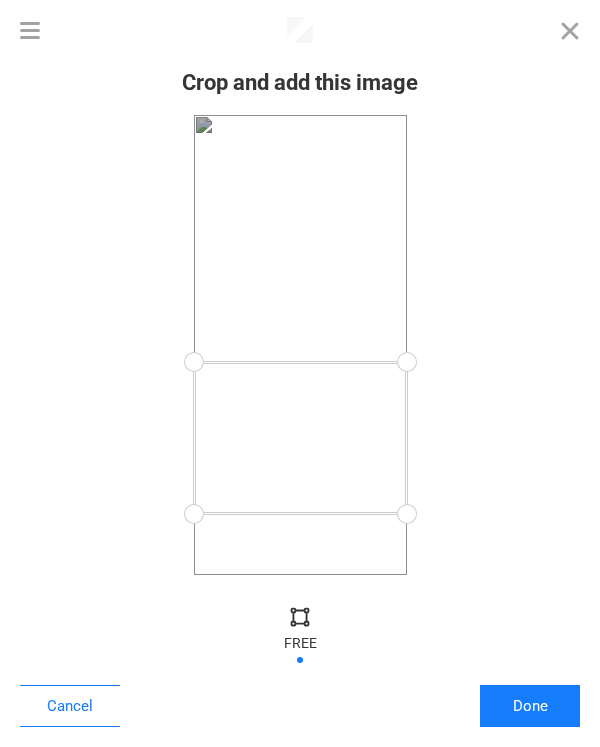 drag, startPoint x: 404, startPoint y: 160, endPoint x: 413, endPoint y: 362, distance: 202.2004 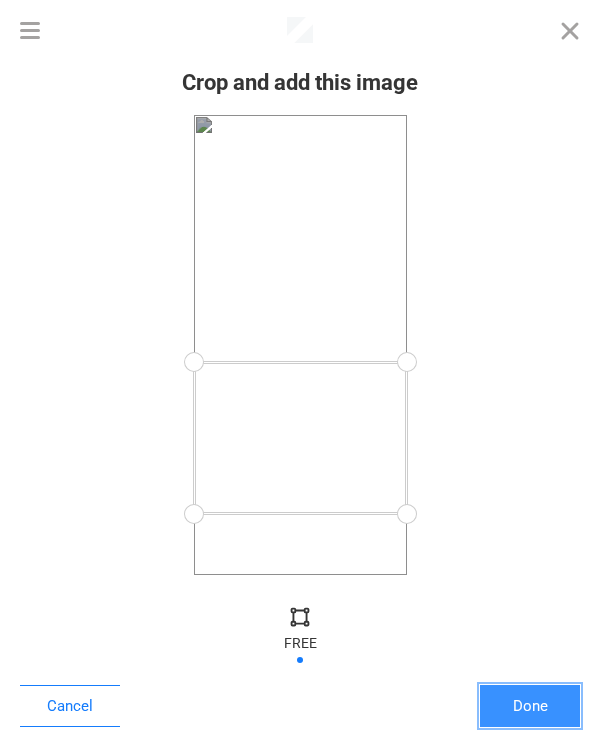 click on "Done" at bounding box center (530, 706) 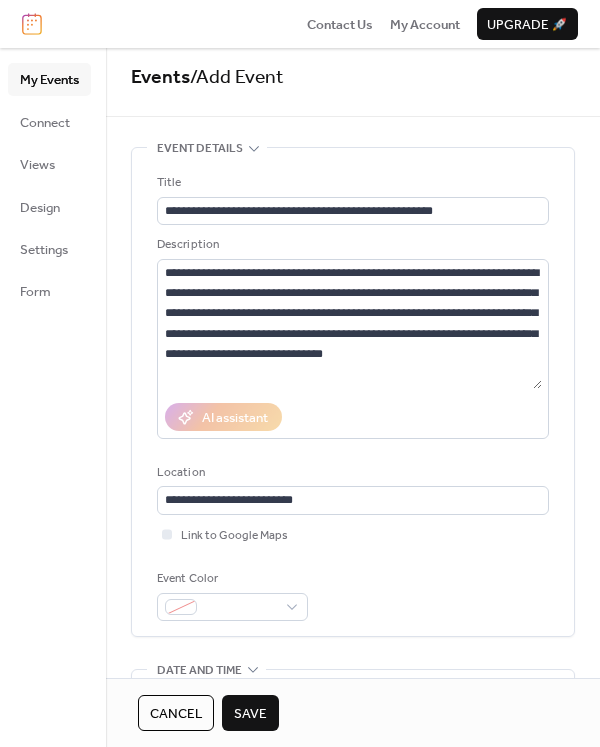 scroll, scrollTop: 0, scrollLeft: 0, axis: both 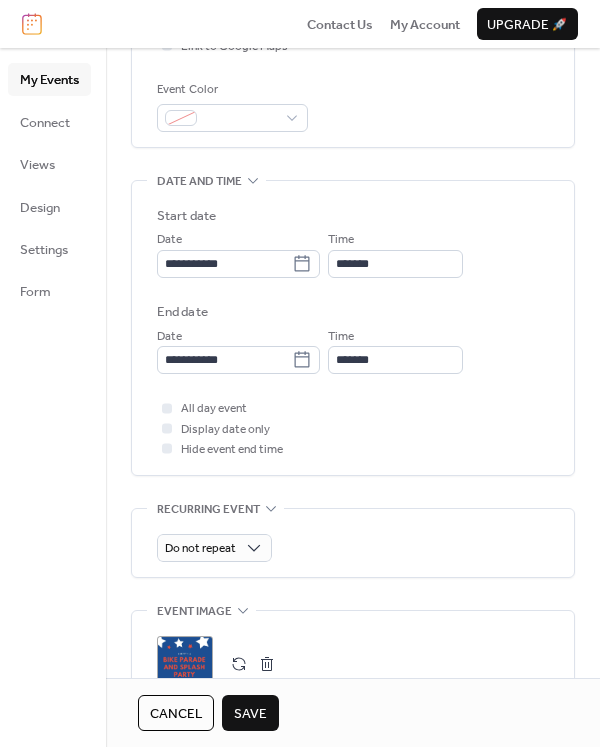 click on "Save" at bounding box center [250, 714] 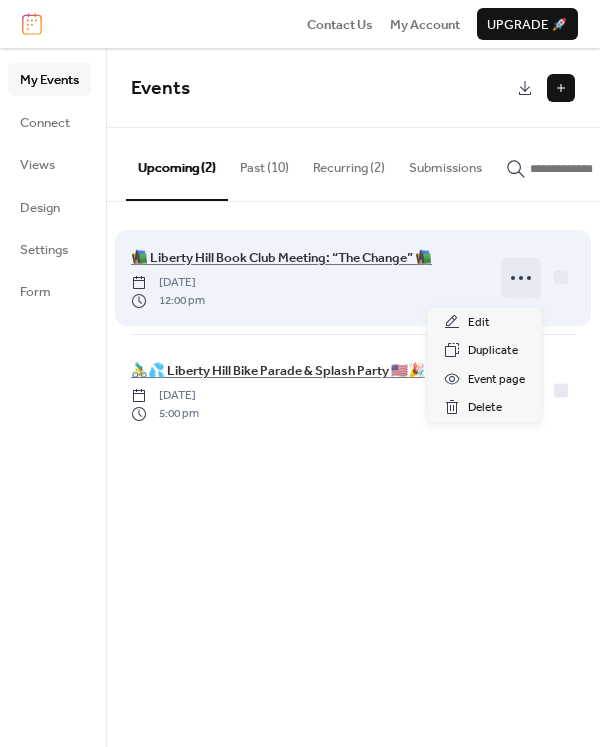 click 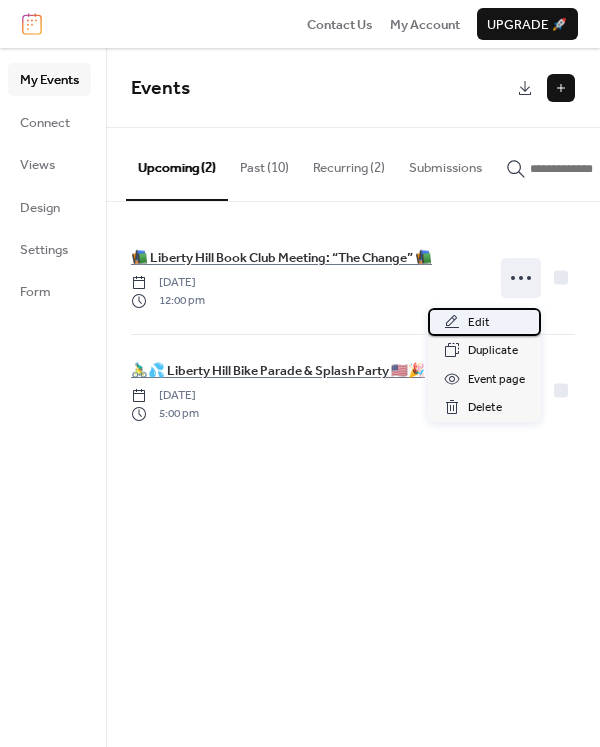 click on "Edit" at bounding box center [479, 323] 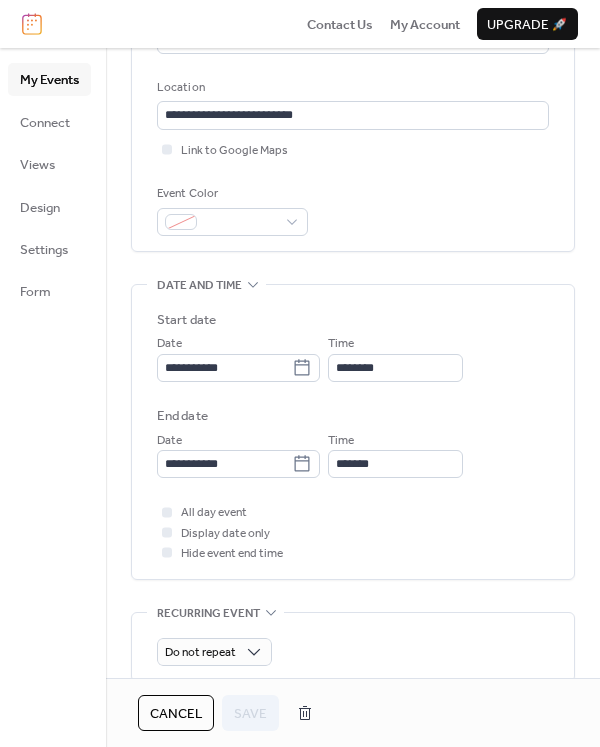 scroll, scrollTop: 400, scrollLeft: 0, axis: vertical 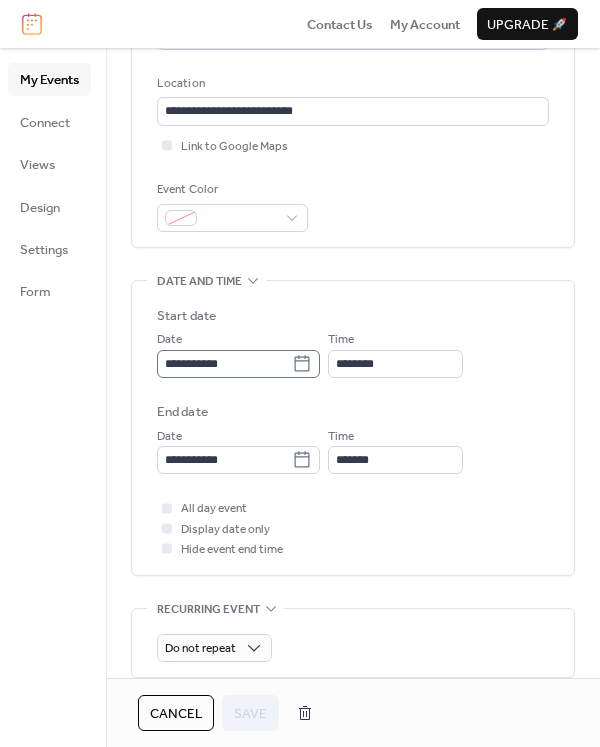 click 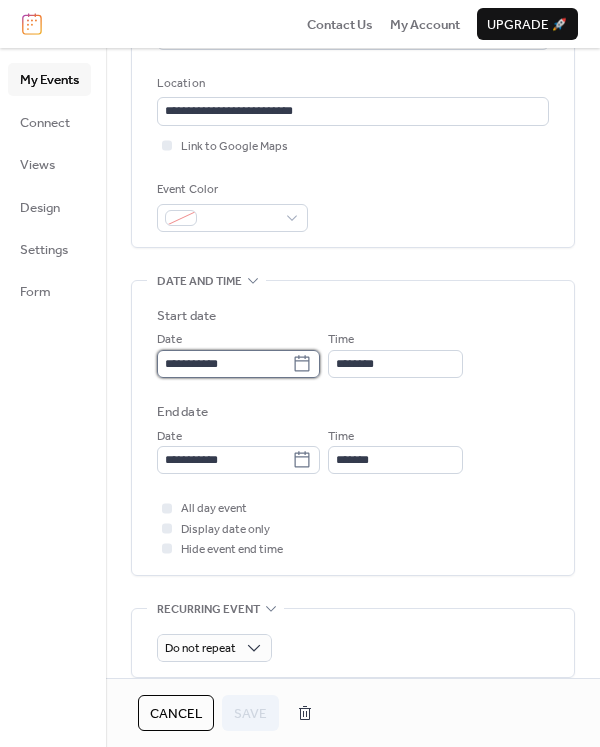 click on "**********" at bounding box center [224, 364] 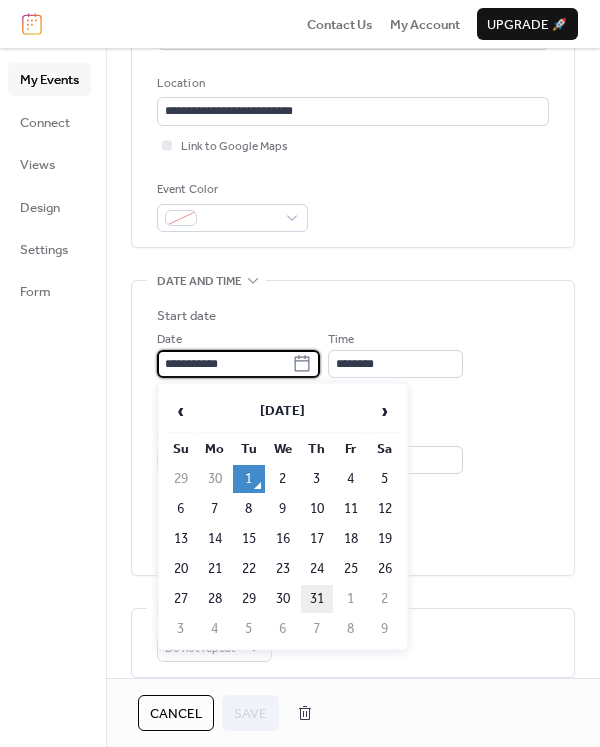 click on "31" at bounding box center [317, 599] 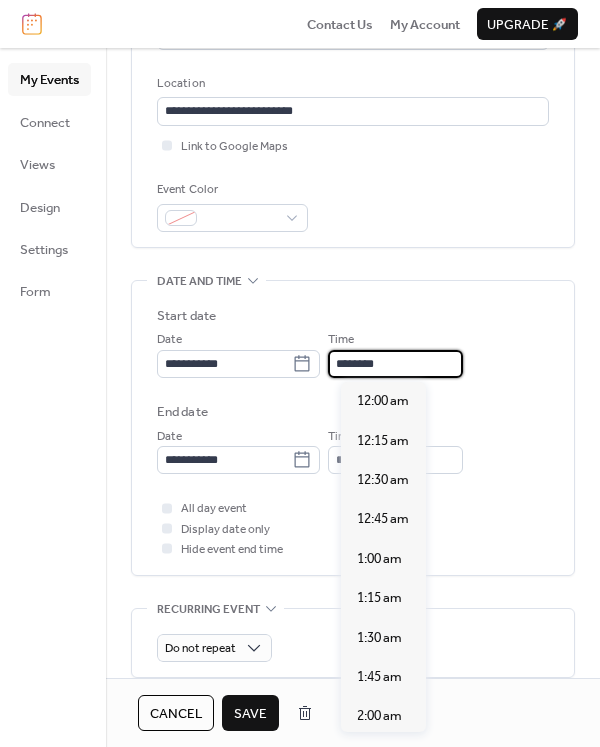click on "********" at bounding box center (395, 364) 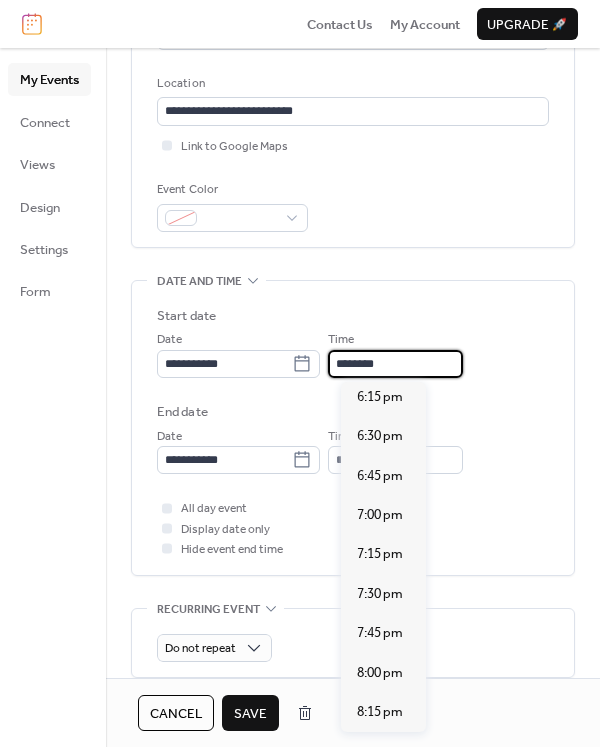 scroll, scrollTop: 2892, scrollLeft: 0, axis: vertical 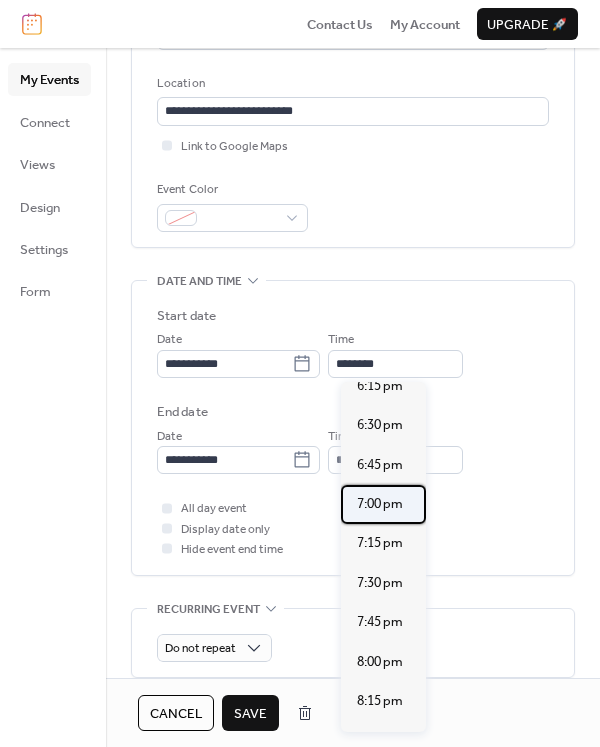 click on "7:00 pm" at bounding box center (380, 504) 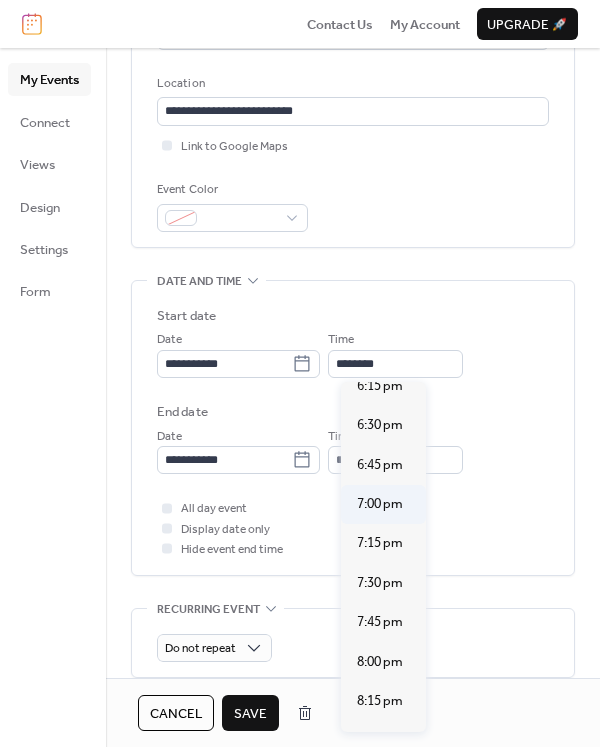 type on "*******" 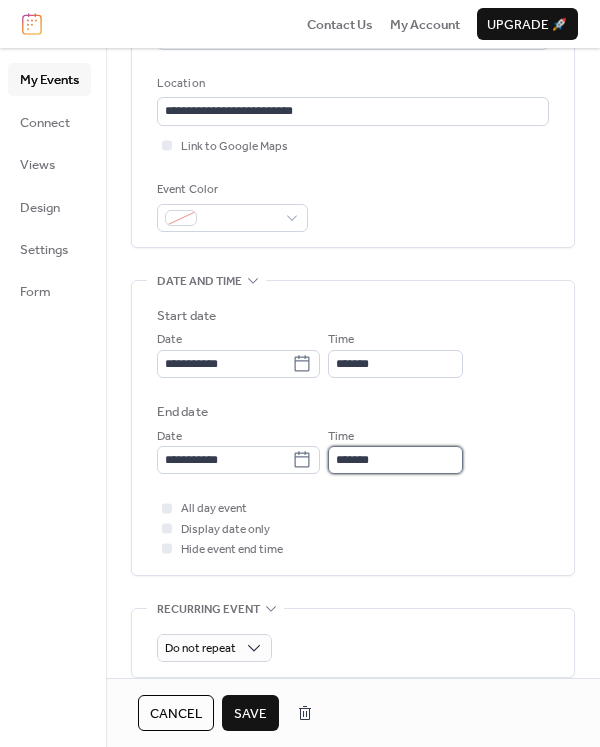click on "*******" at bounding box center [395, 460] 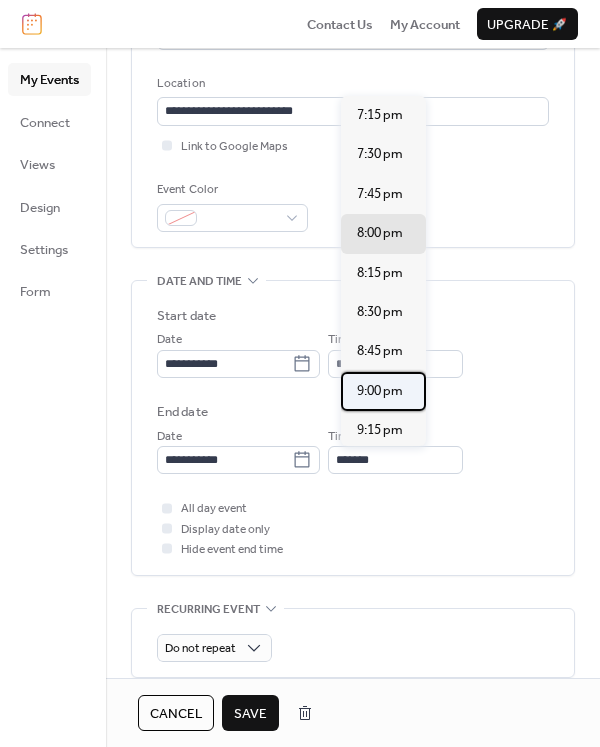 click on "9:00 pm" at bounding box center (380, 391) 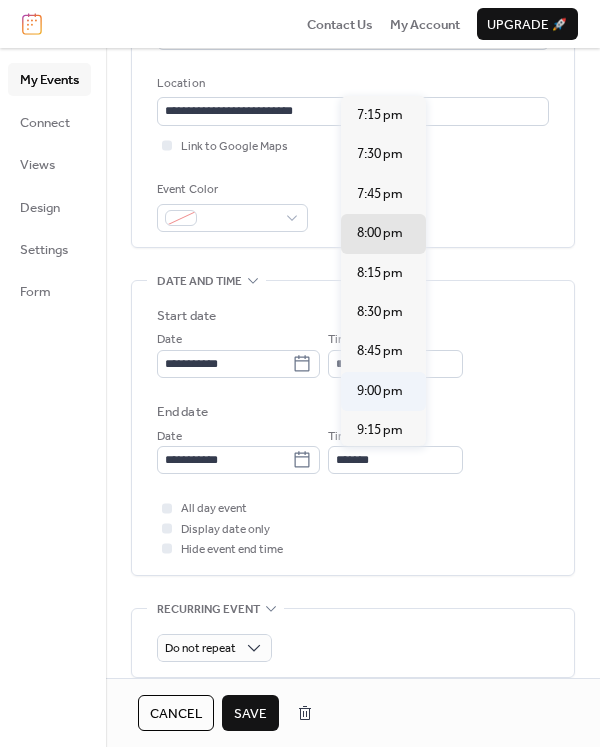 type on "*******" 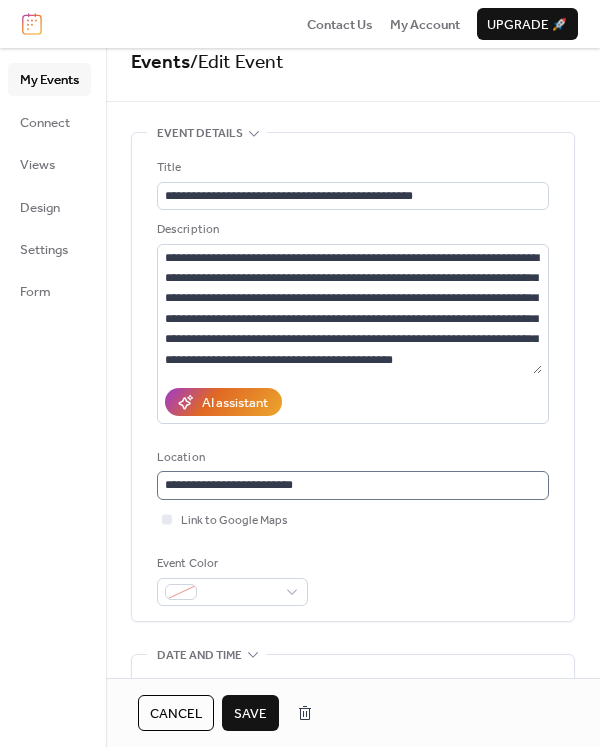 scroll, scrollTop: 0, scrollLeft: 0, axis: both 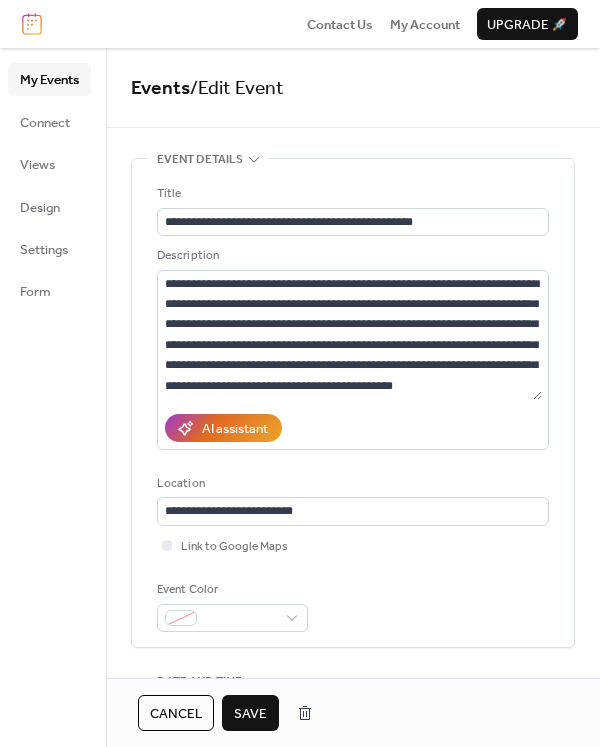 click on "Save" at bounding box center (250, 714) 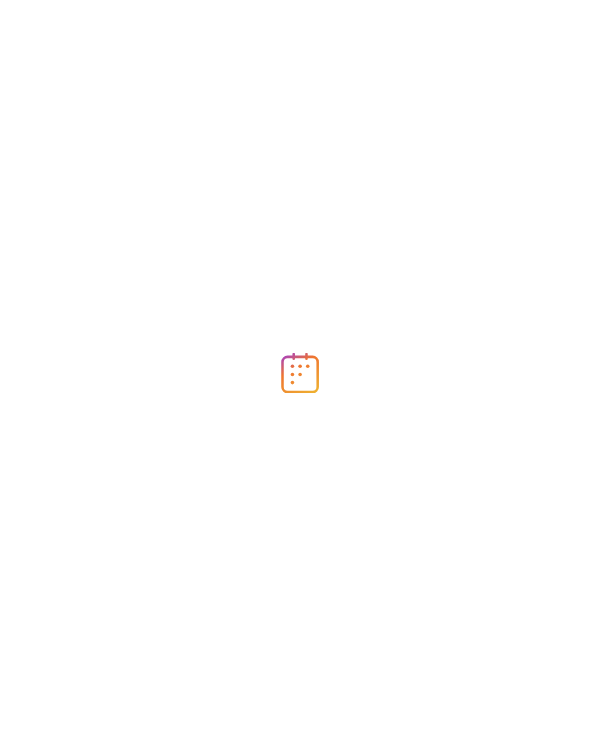 scroll, scrollTop: 0, scrollLeft: 0, axis: both 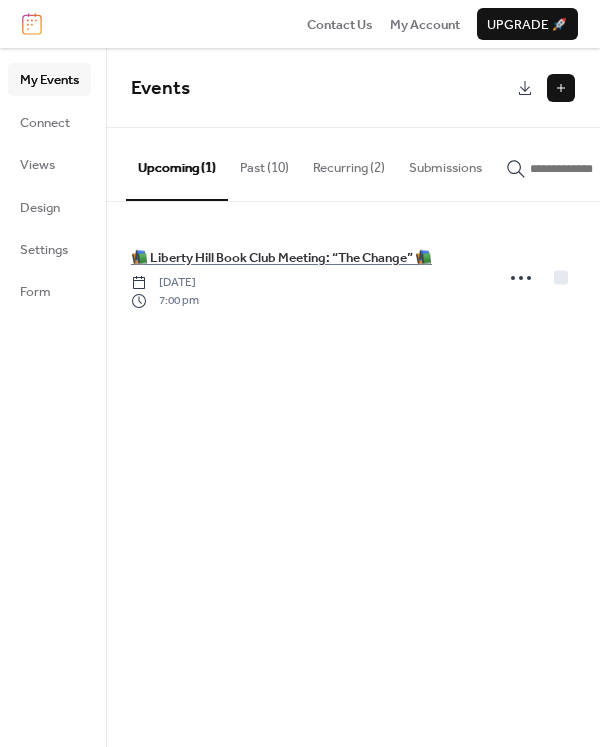 click at bounding box center (561, 88) 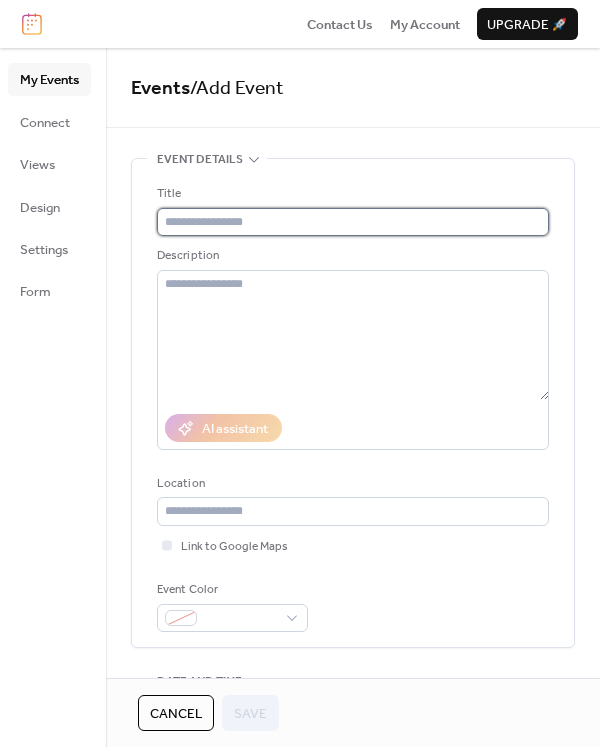 click at bounding box center [353, 222] 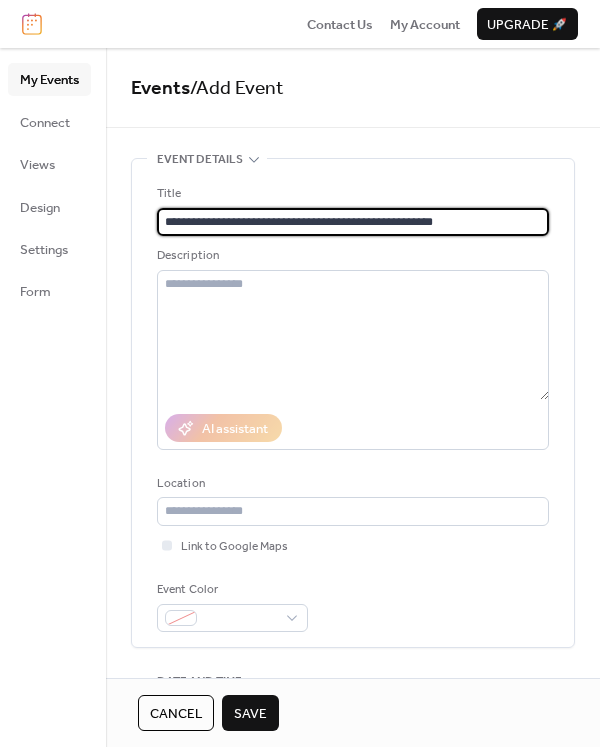 type on "**********" 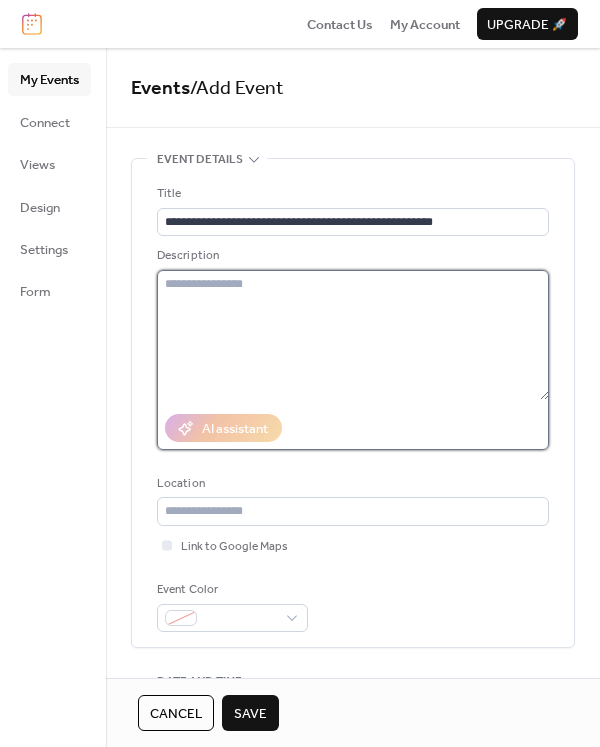 click at bounding box center [353, 335] 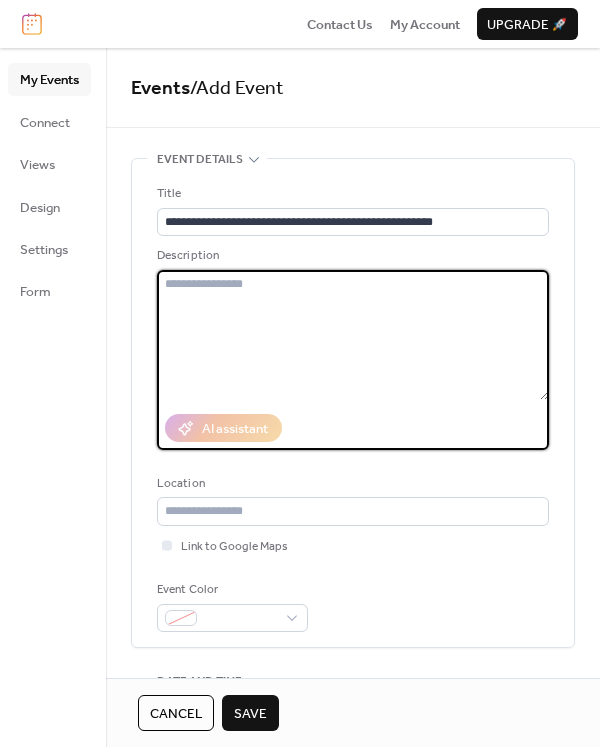 paste on "**********" 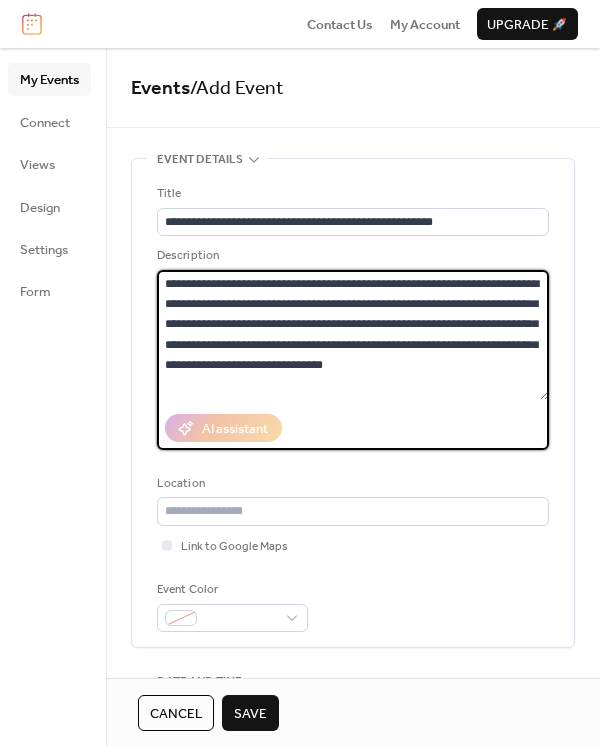 scroll, scrollTop: 58, scrollLeft: 0, axis: vertical 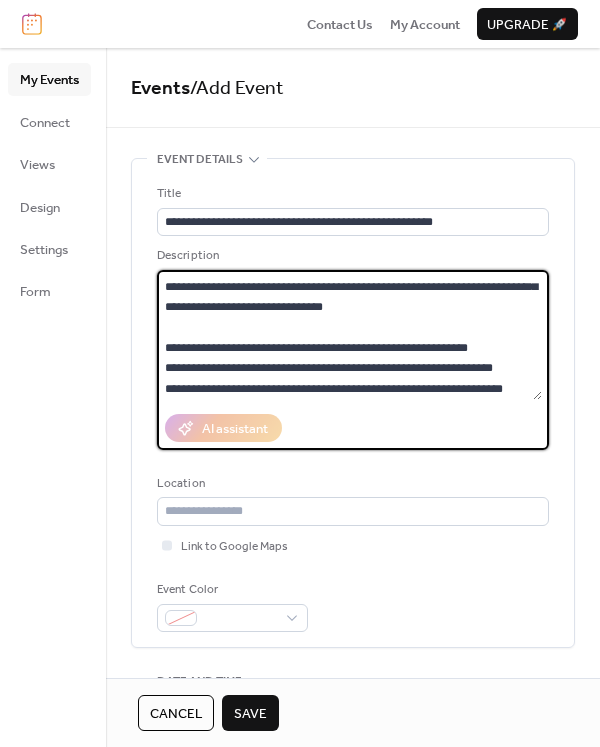 type on "**********" 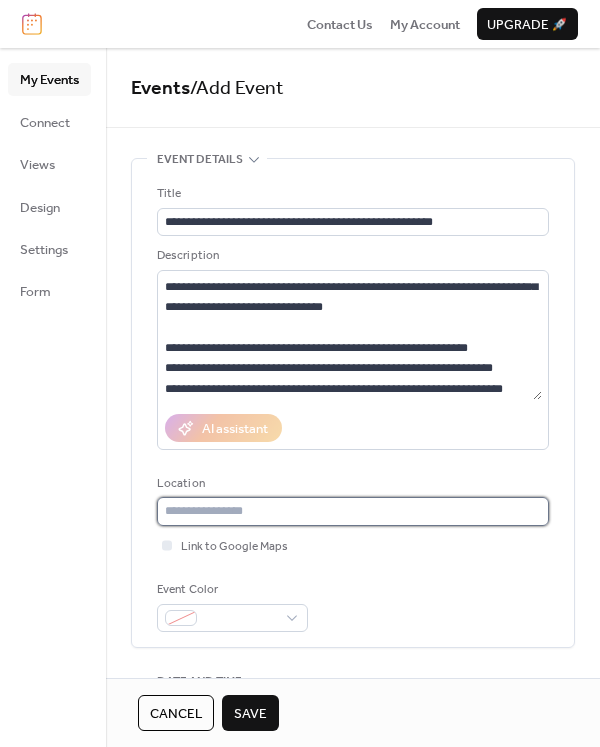 click at bounding box center (353, 511) 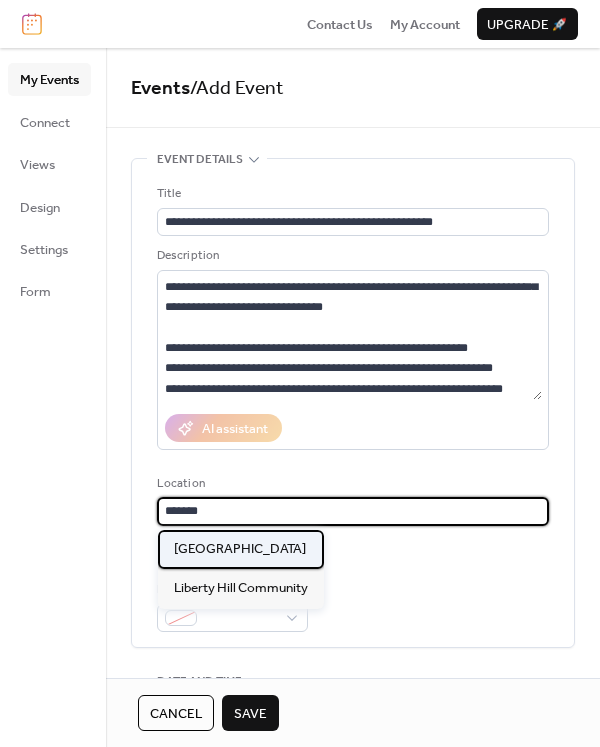 click on "Liberty Hill Park Pavilion" at bounding box center (241, 549) 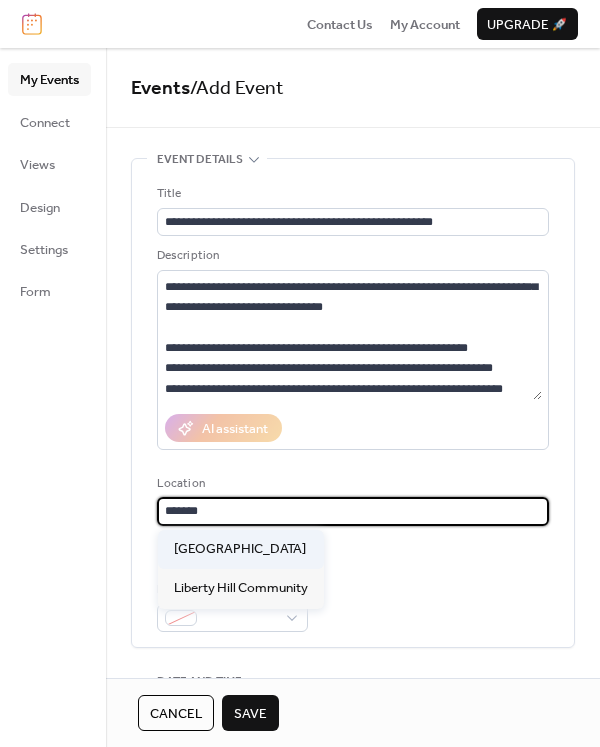 type on "**********" 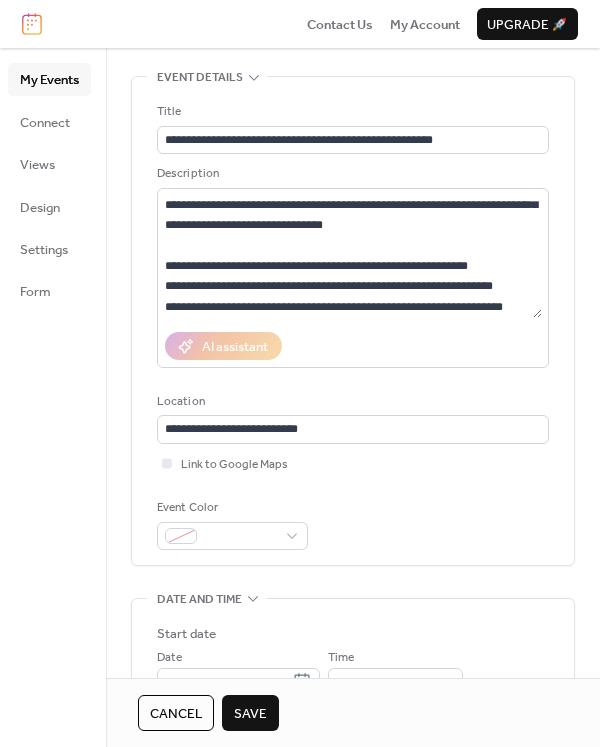 scroll, scrollTop: 200, scrollLeft: 0, axis: vertical 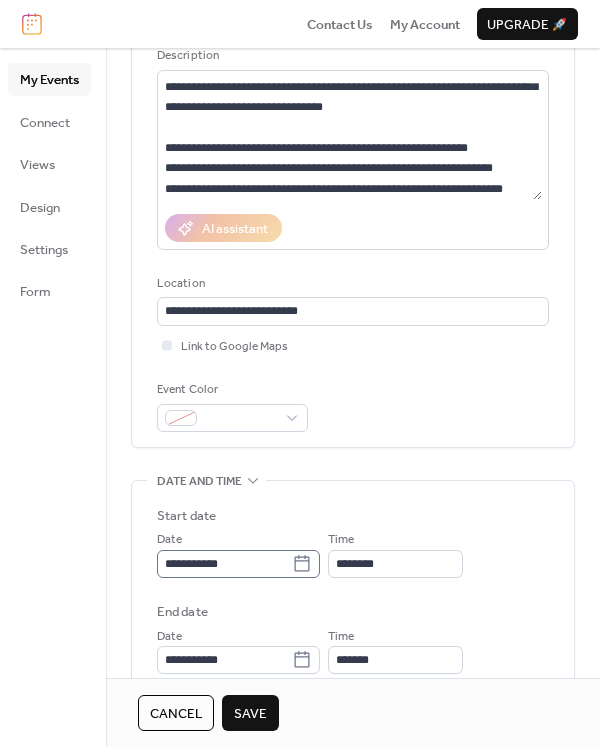 click 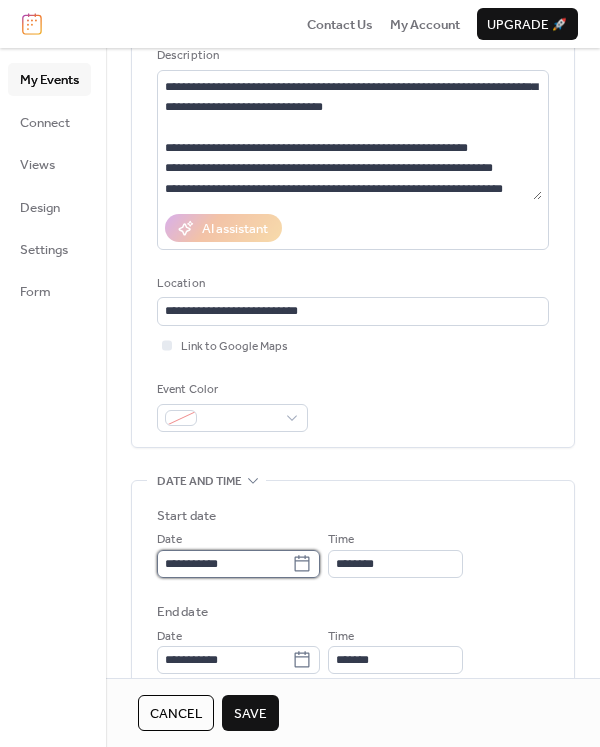 click on "**********" at bounding box center [224, 564] 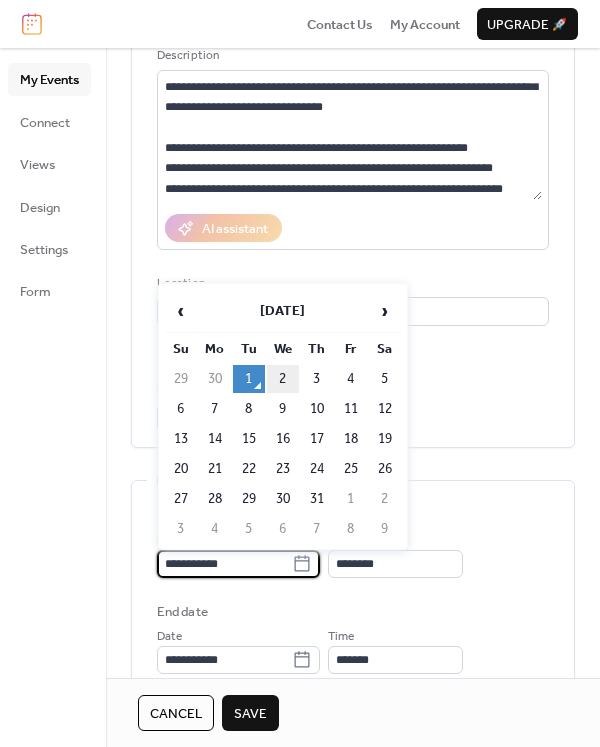 click on "2" at bounding box center [283, 379] 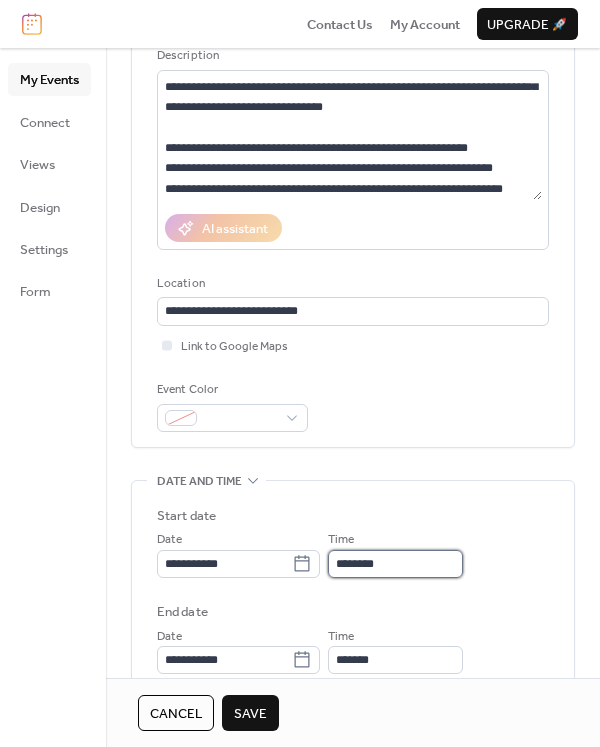 click on "********" at bounding box center (395, 564) 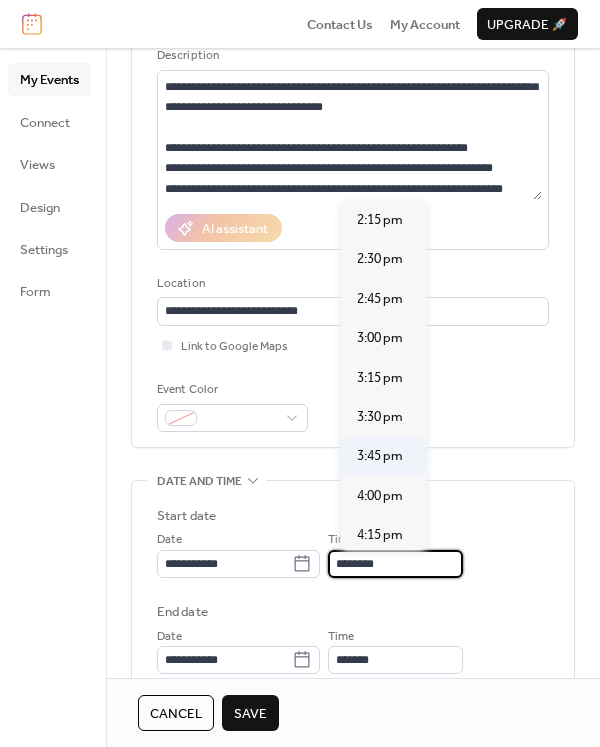 scroll, scrollTop: 2392, scrollLeft: 0, axis: vertical 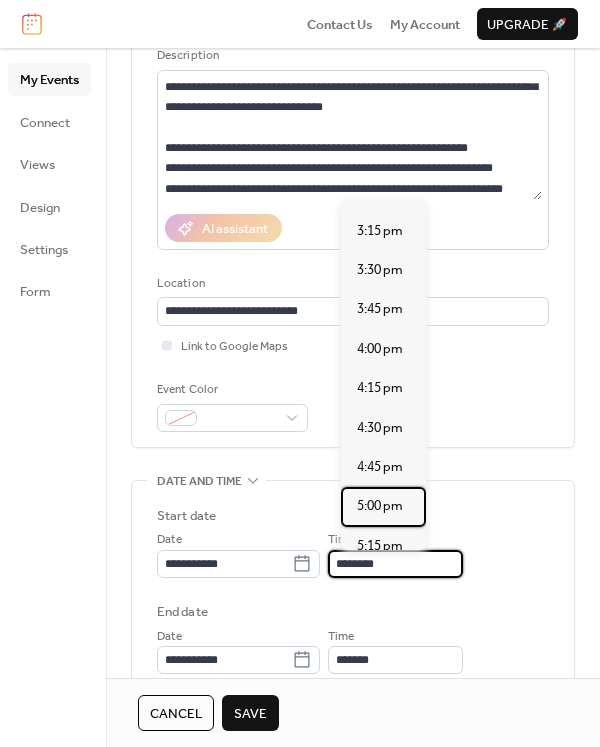 click on "5:00 pm" at bounding box center (380, 506) 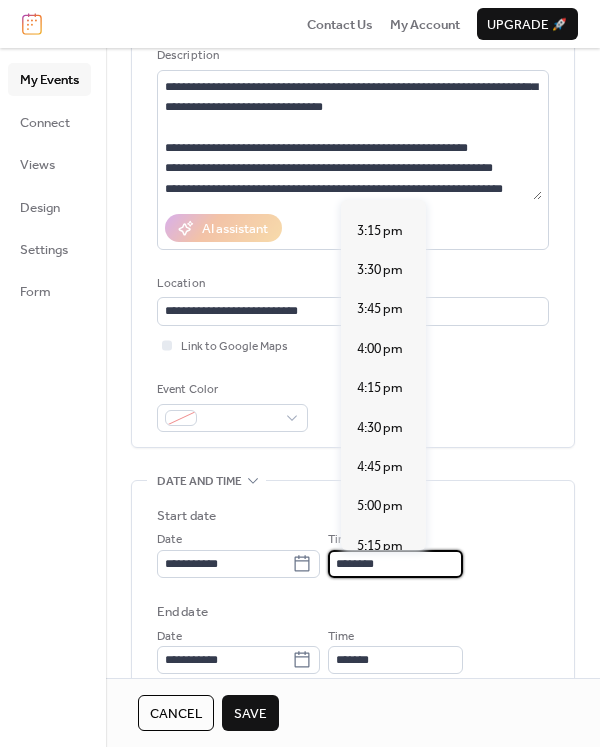 type on "*******" 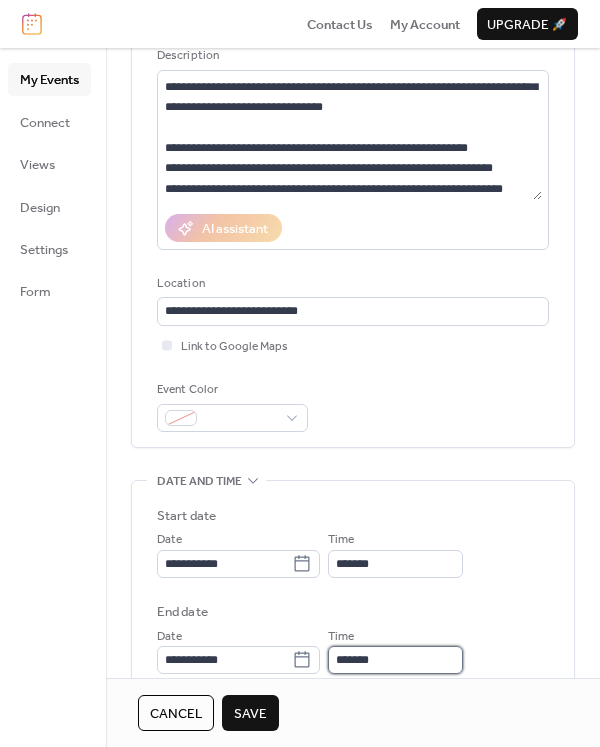 click on "*******" at bounding box center (395, 660) 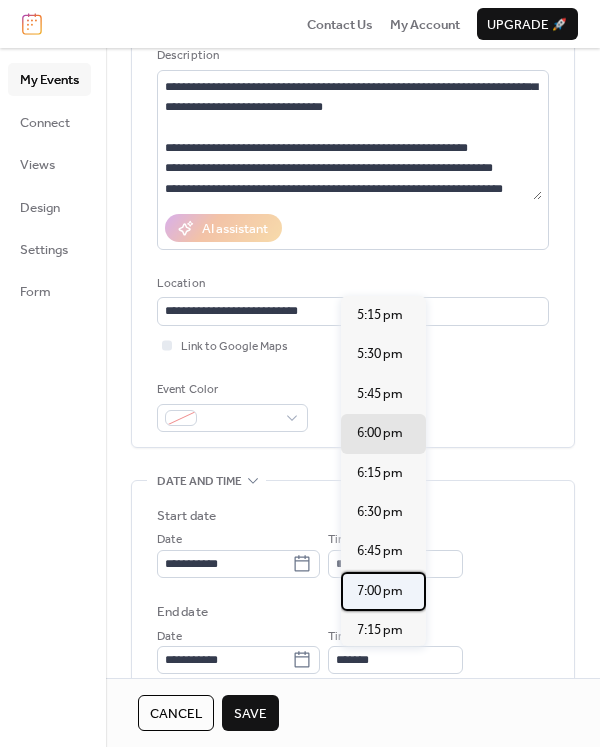 click on "7:00 pm" at bounding box center (380, 591) 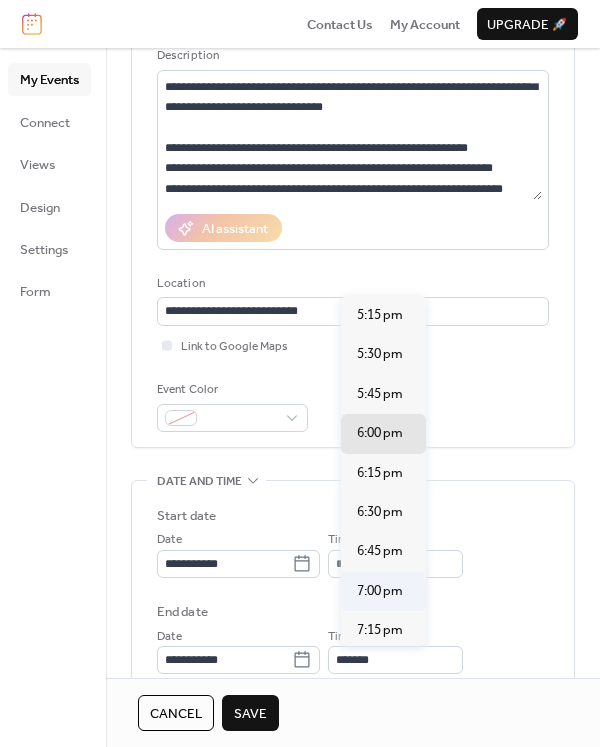 type on "*******" 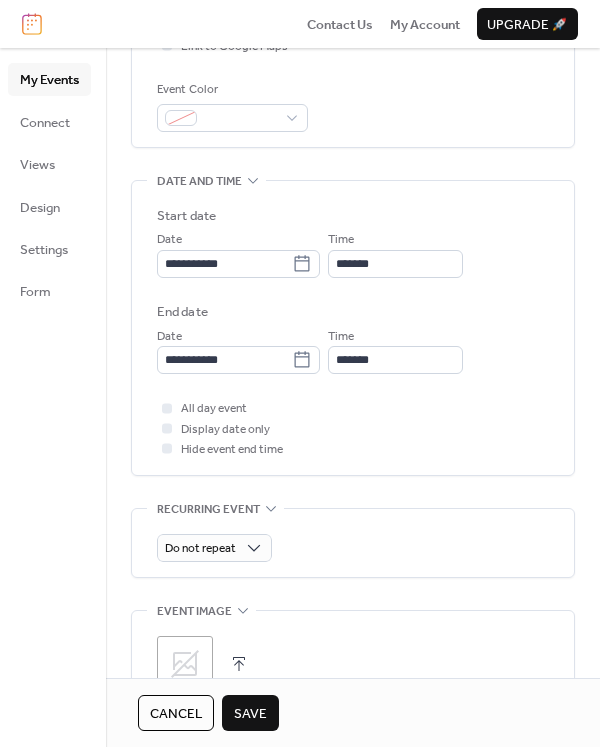 scroll, scrollTop: 600, scrollLeft: 0, axis: vertical 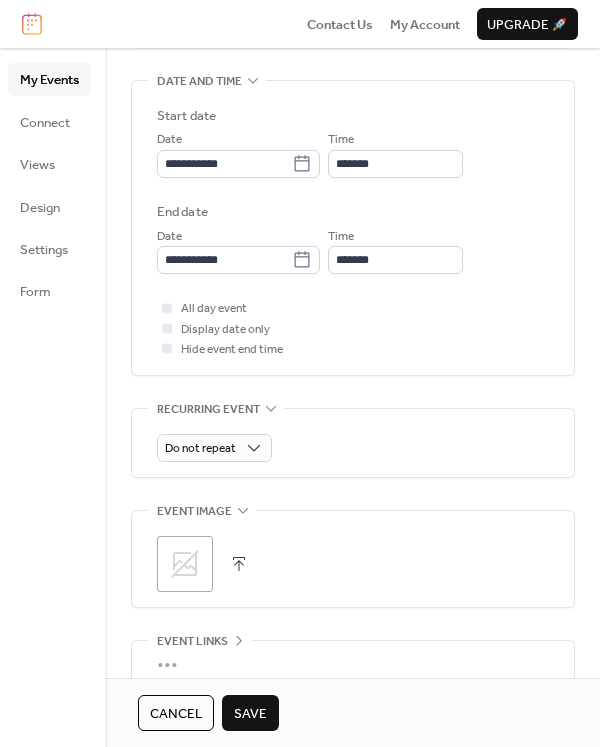 click at bounding box center [239, 564] 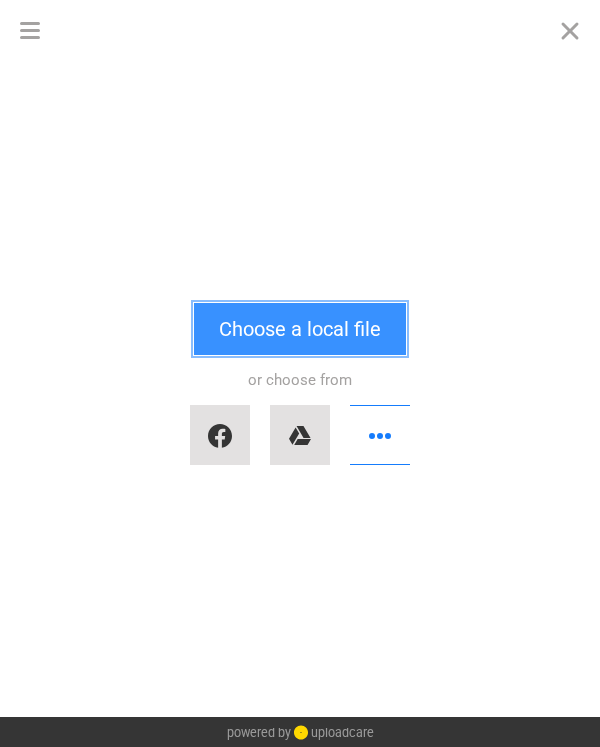 click on "Choose a local file" at bounding box center (300, 329) 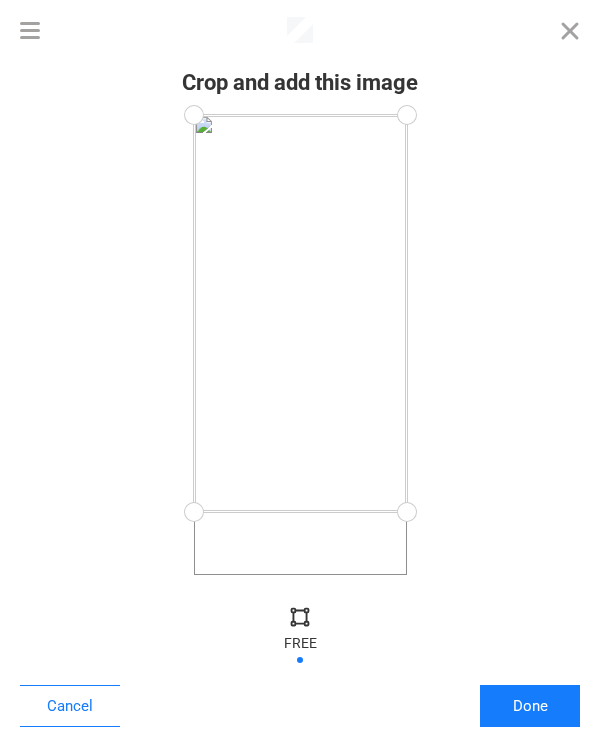 drag, startPoint x: 403, startPoint y: 574, endPoint x: 414, endPoint y: 512, distance: 62.968246 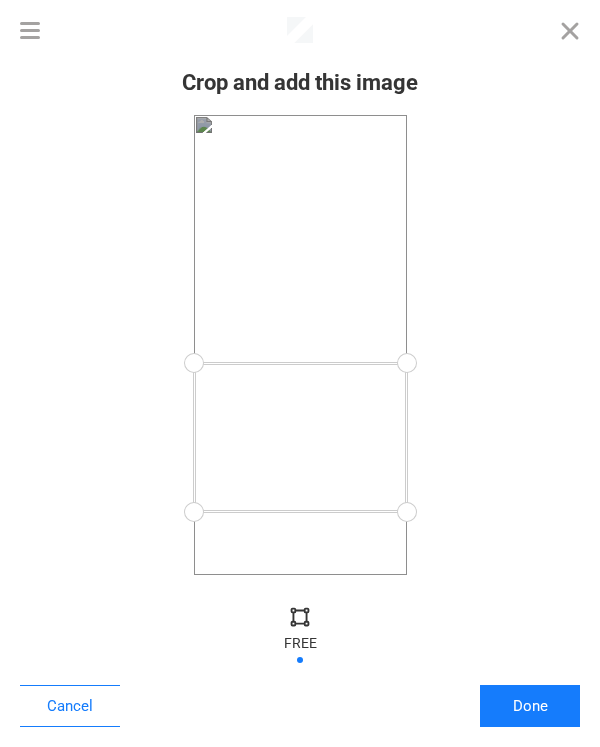 drag, startPoint x: 403, startPoint y: 115, endPoint x: 425, endPoint y: 363, distance: 248.97389 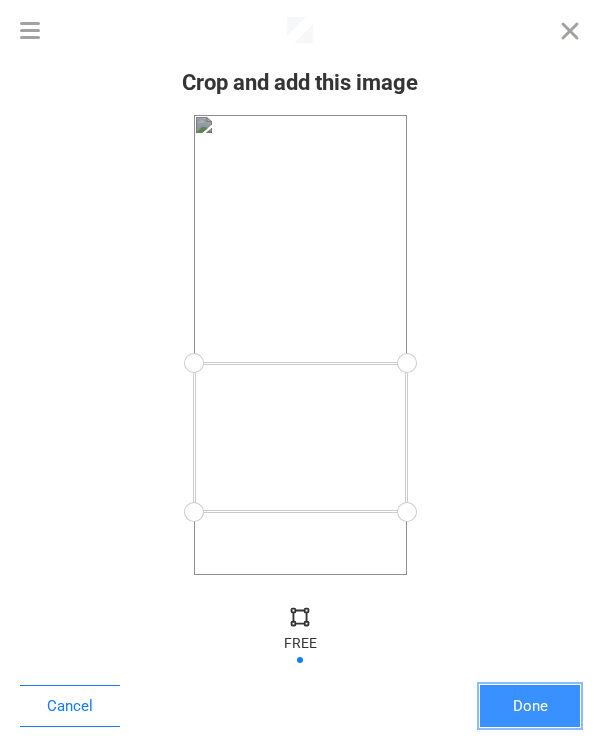 click on "Done" at bounding box center [530, 706] 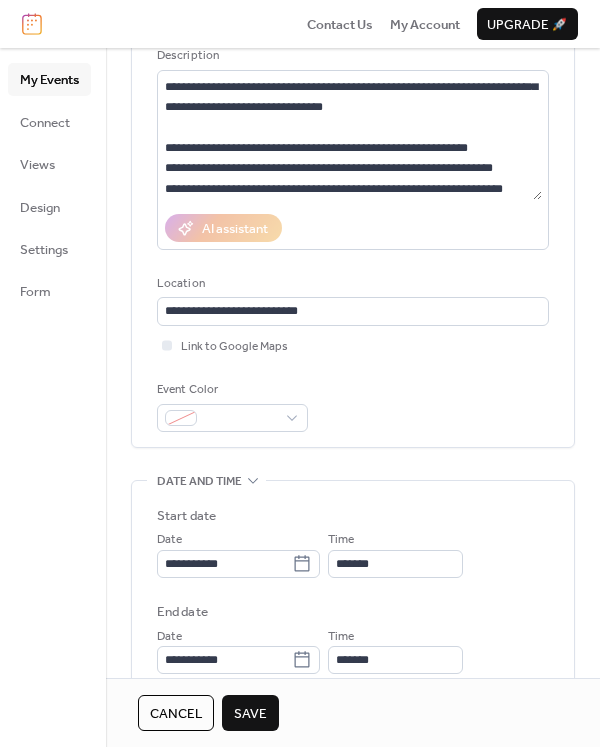 scroll, scrollTop: 0, scrollLeft: 0, axis: both 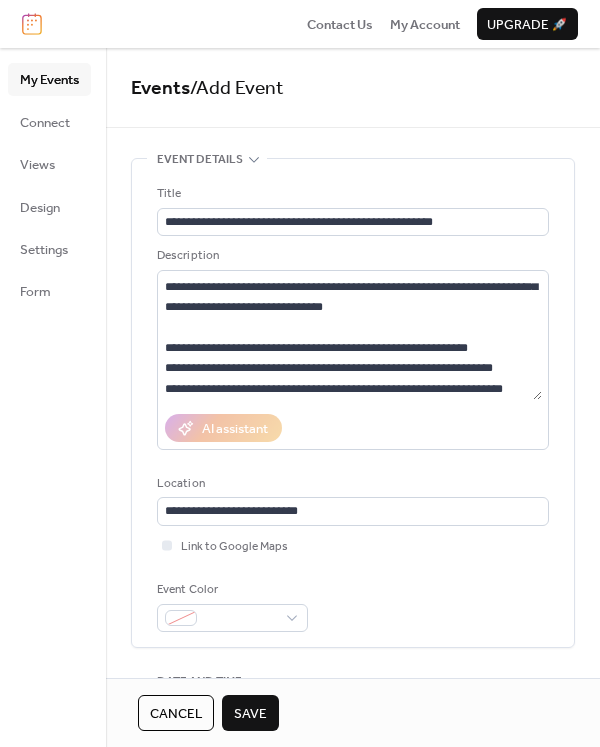 click on "Save" at bounding box center (250, 713) 